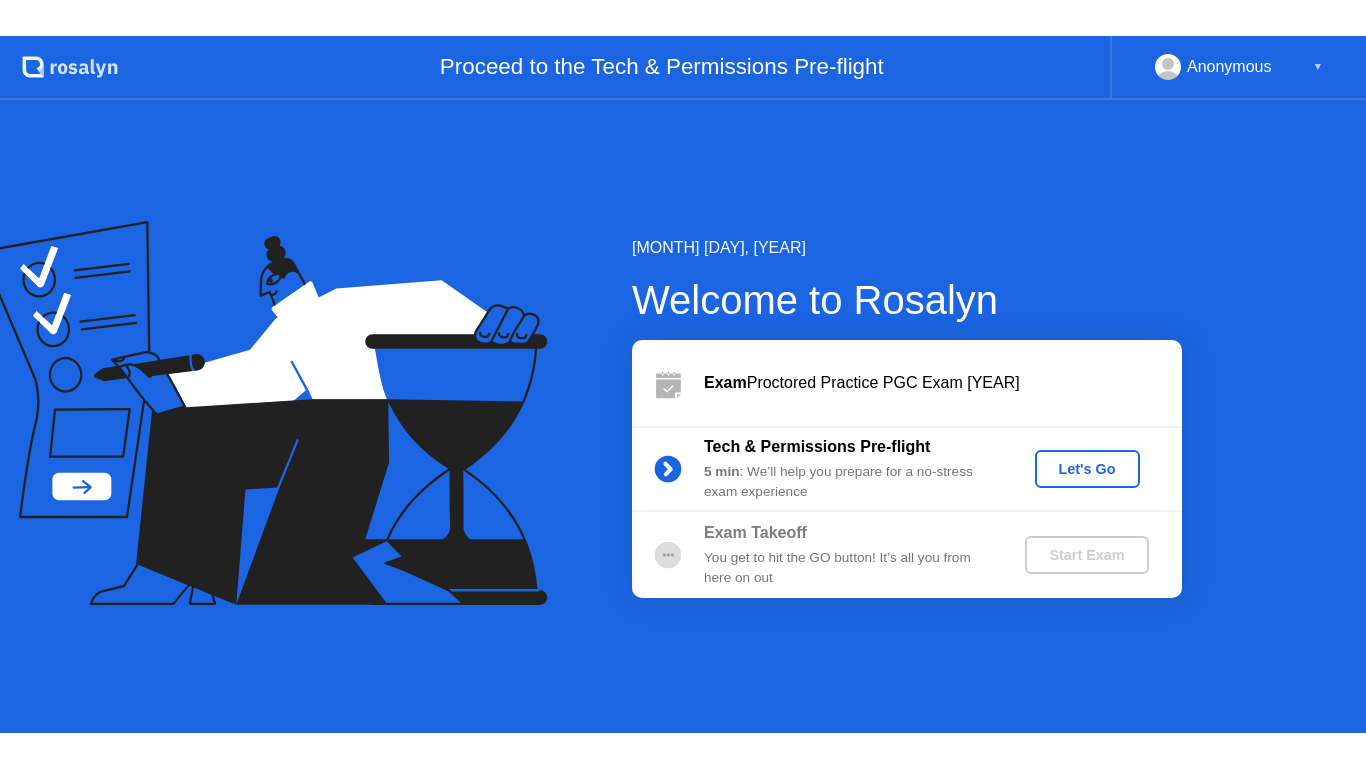 scroll, scrollTop: 0, scrollLeft: 0, axis: both 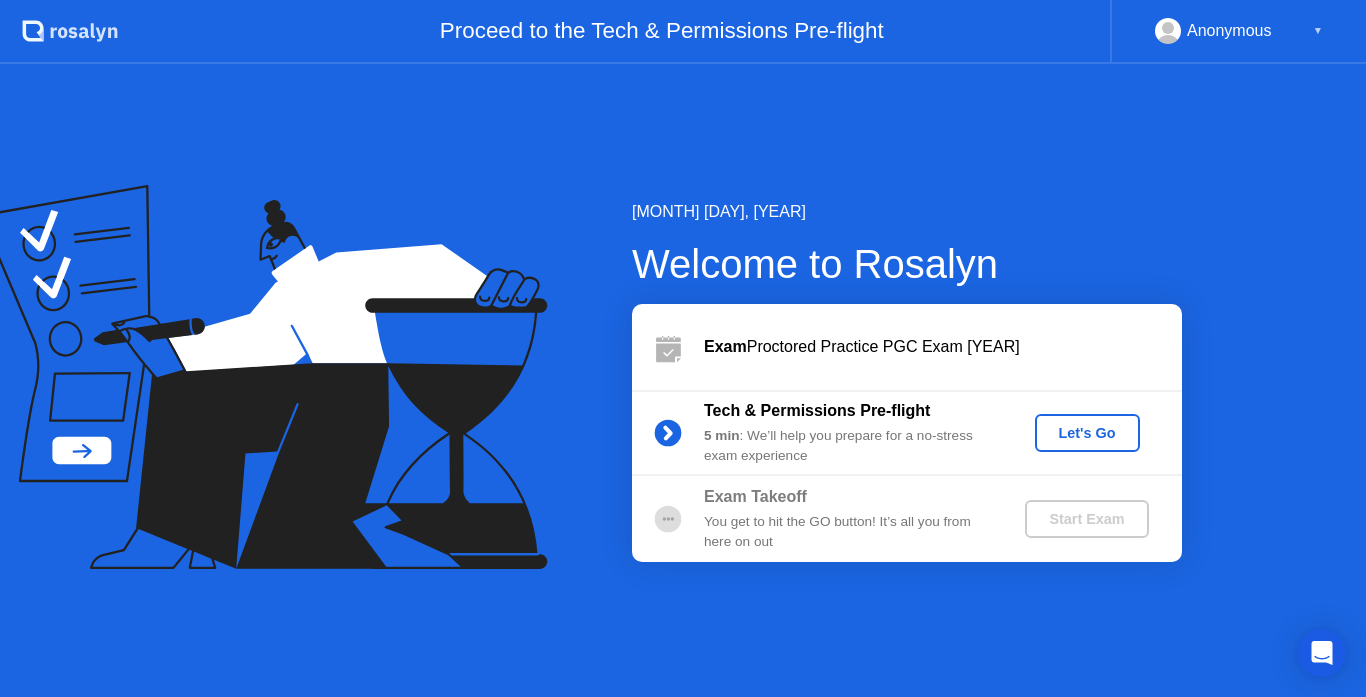 click on "Let's Go" 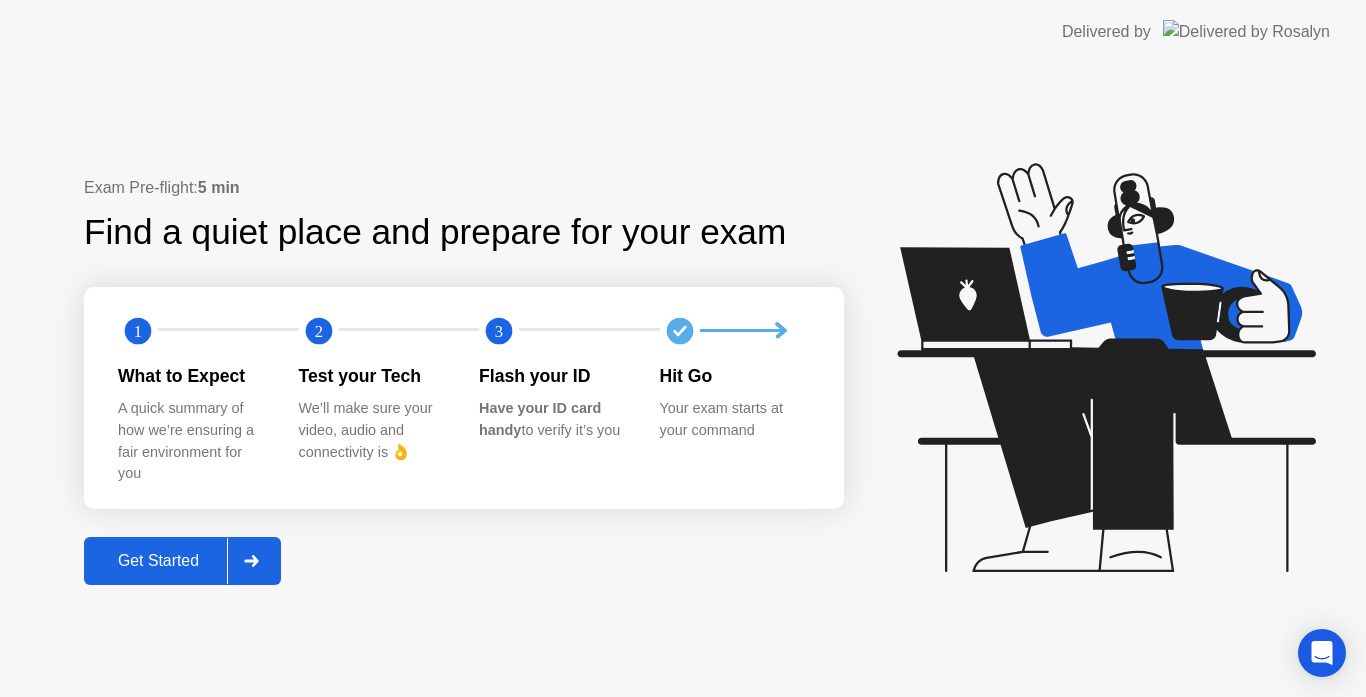 click on "Get Started" 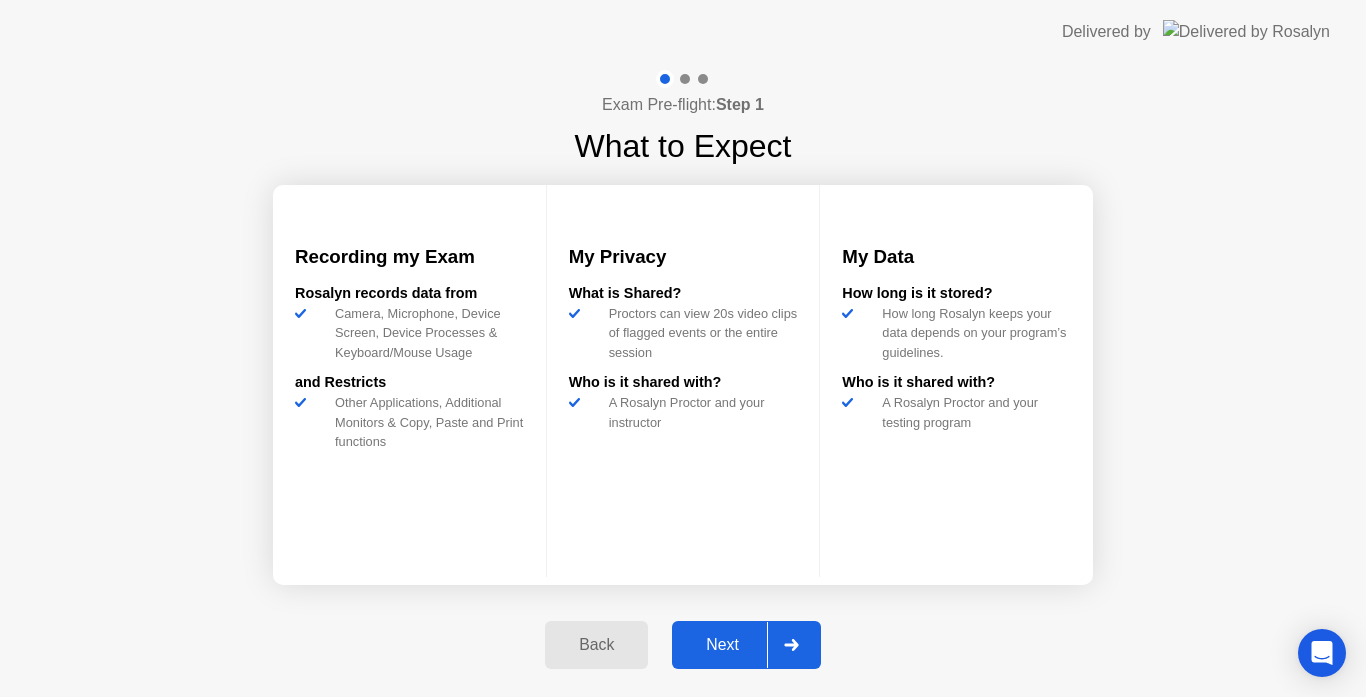 click on "Next" 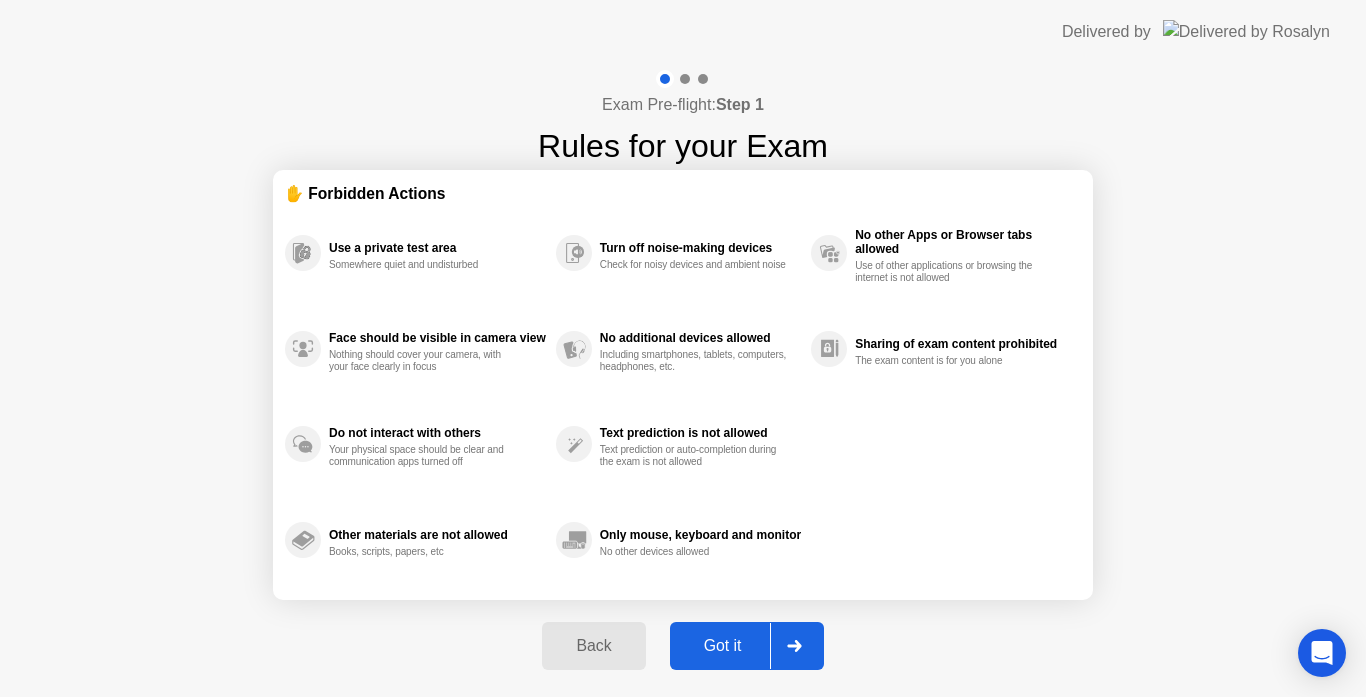 click on "Got it" 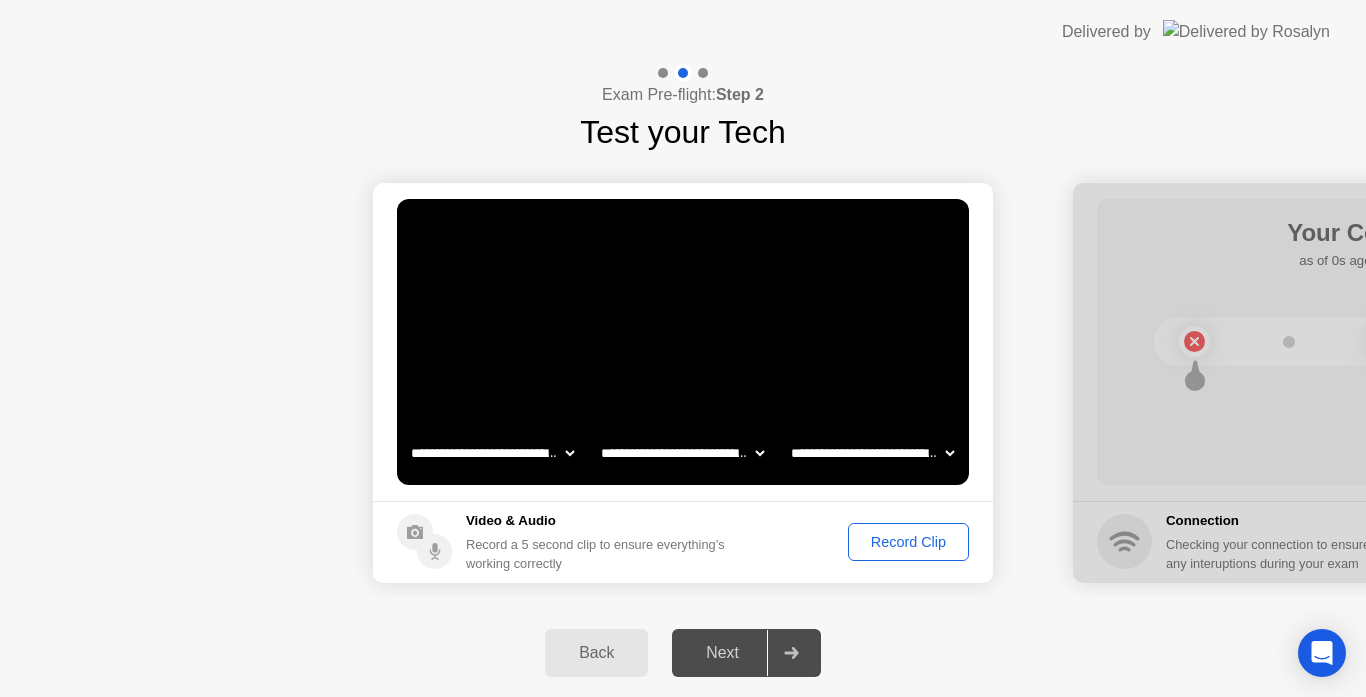 click on "Record Clip" 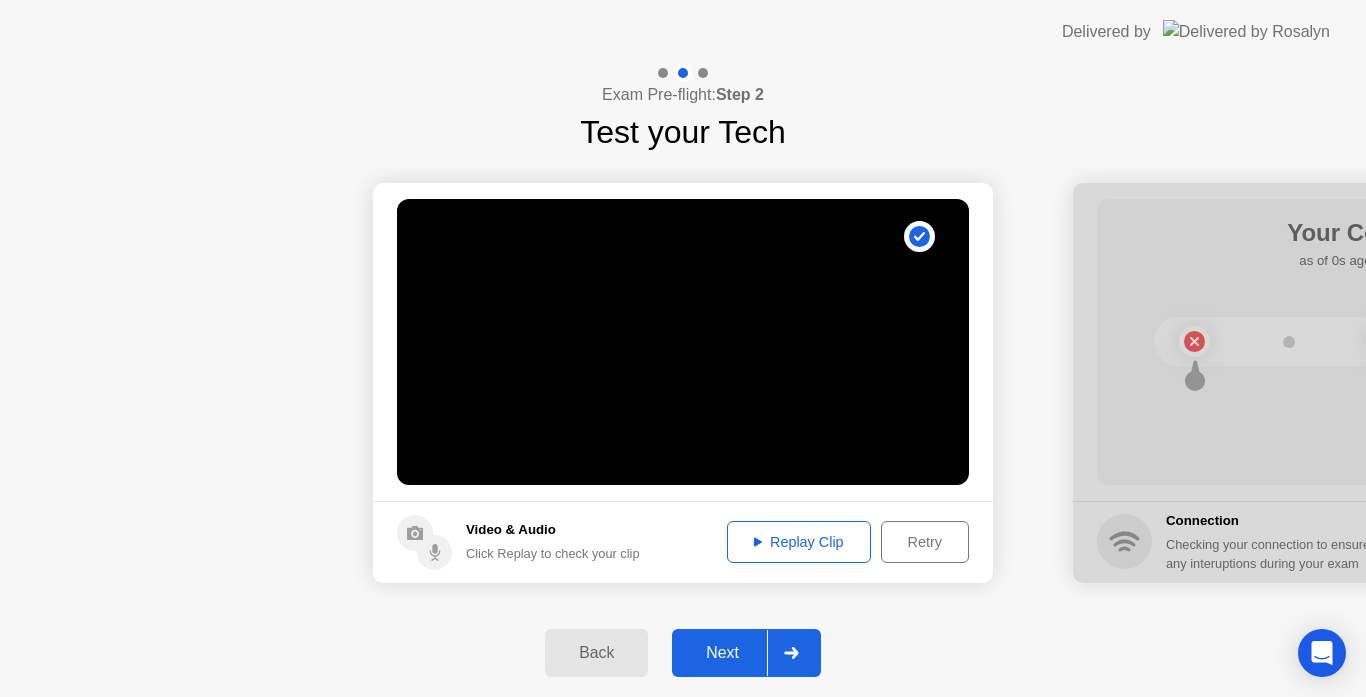 click on "Replay Clip" 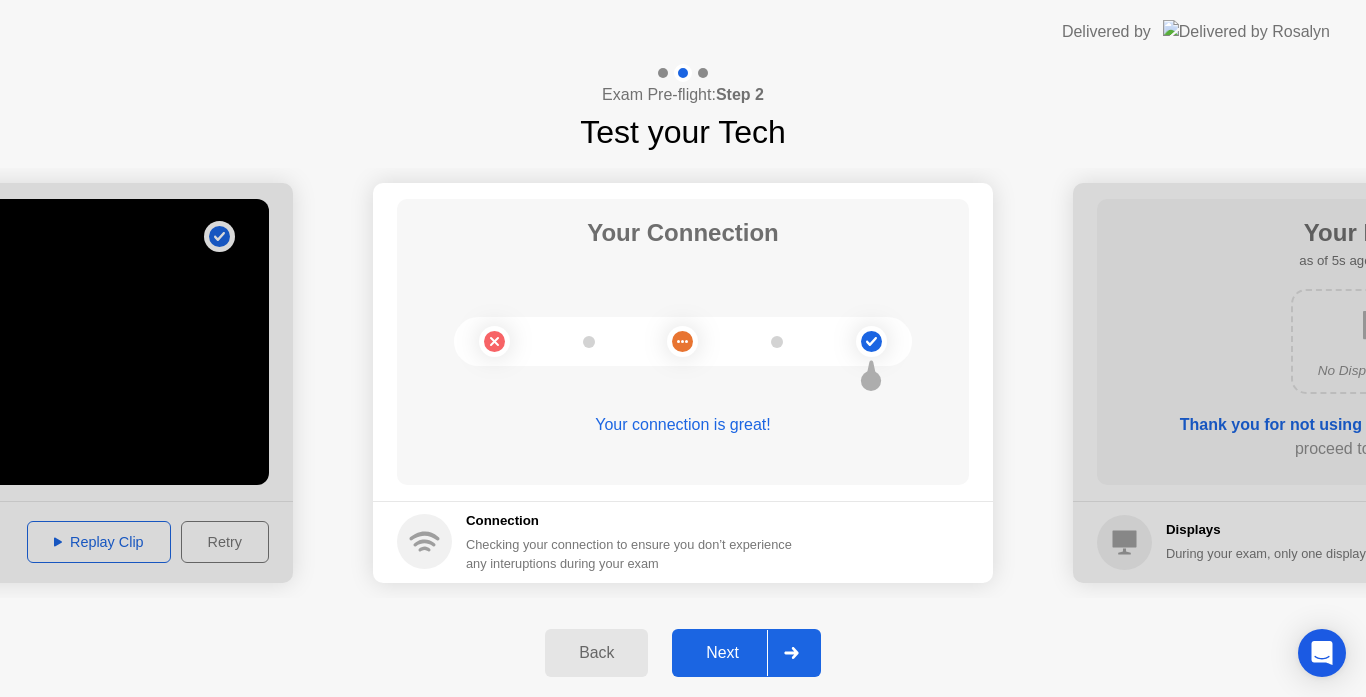 click on "Next" 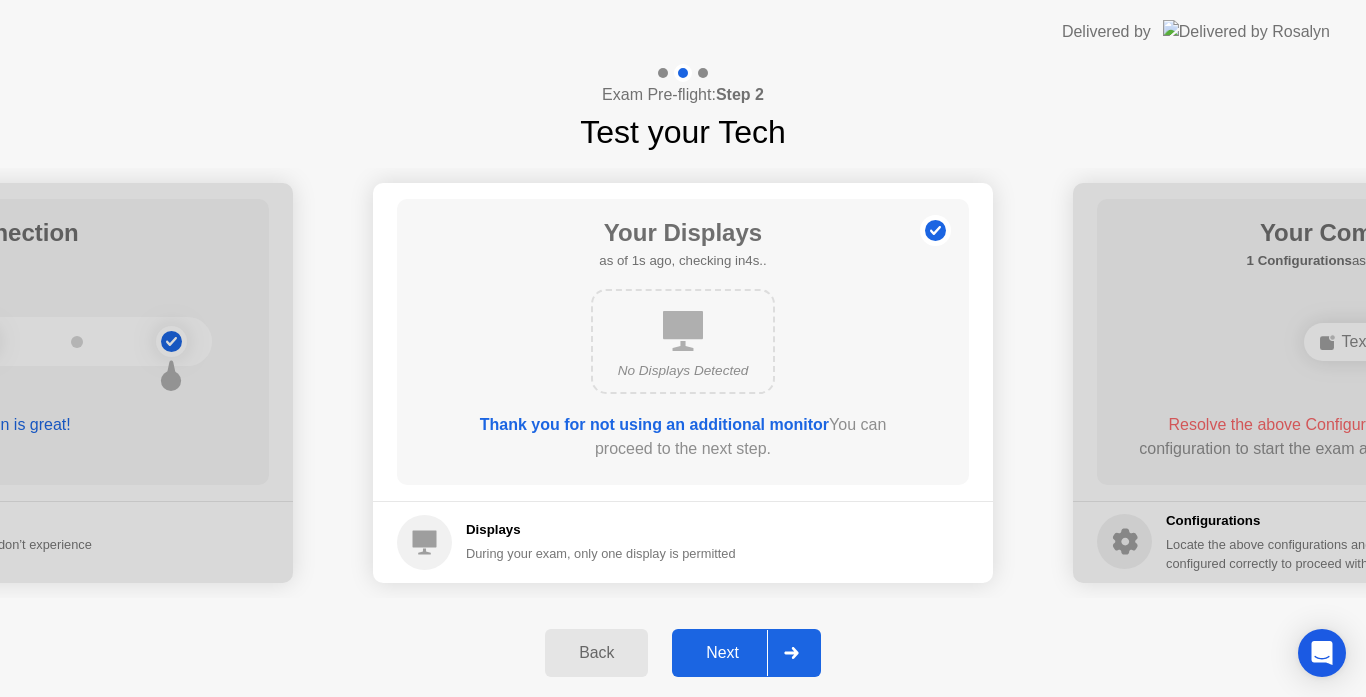 click on "Next" 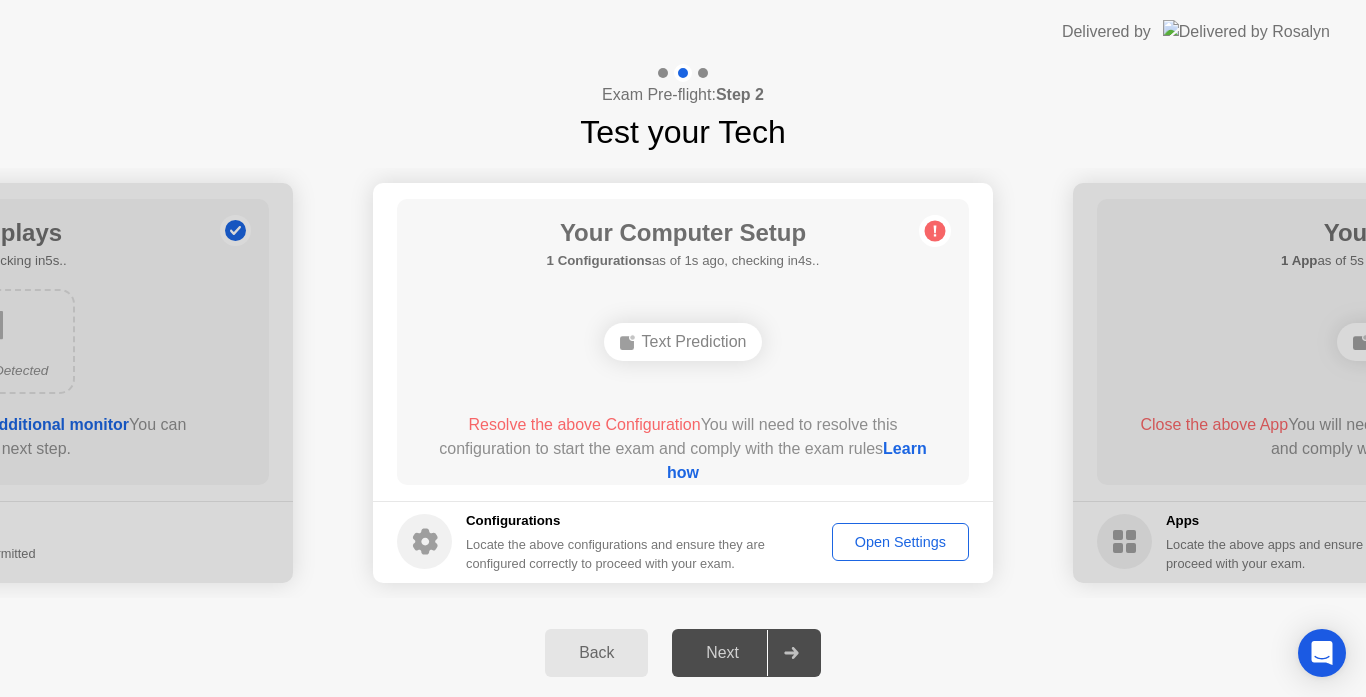 click on "Open Settings" 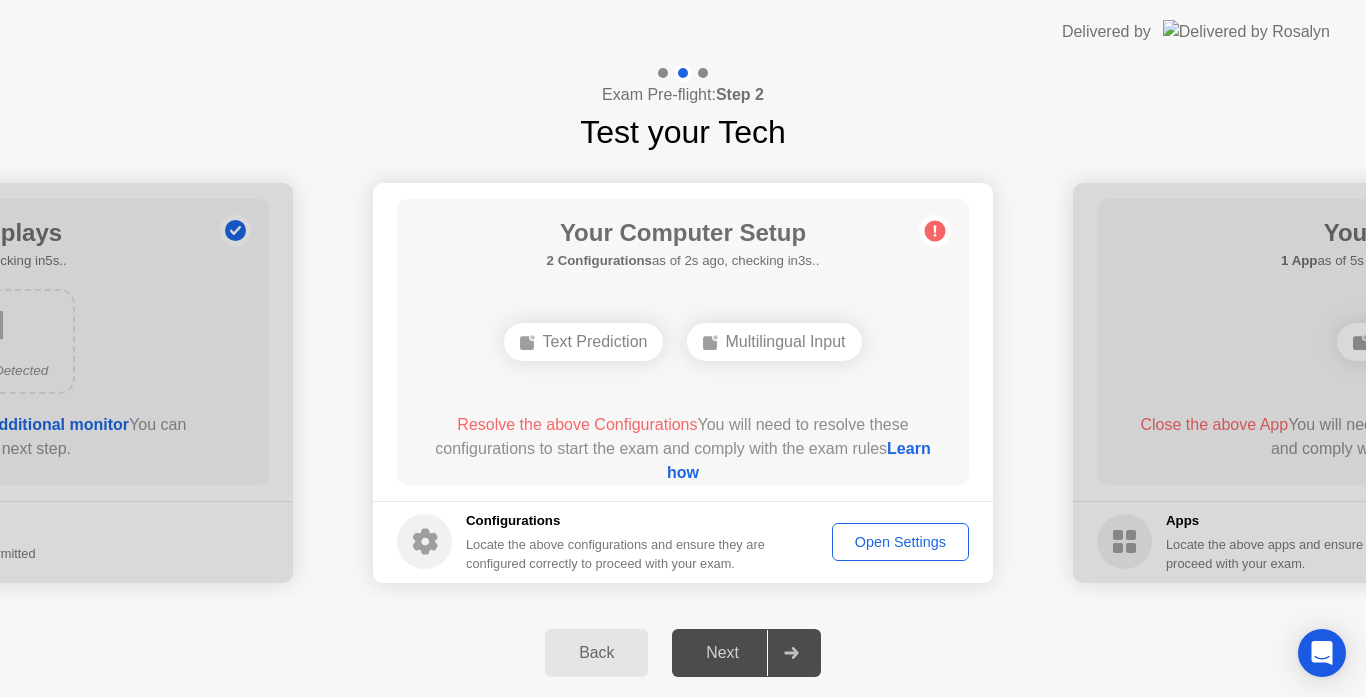click 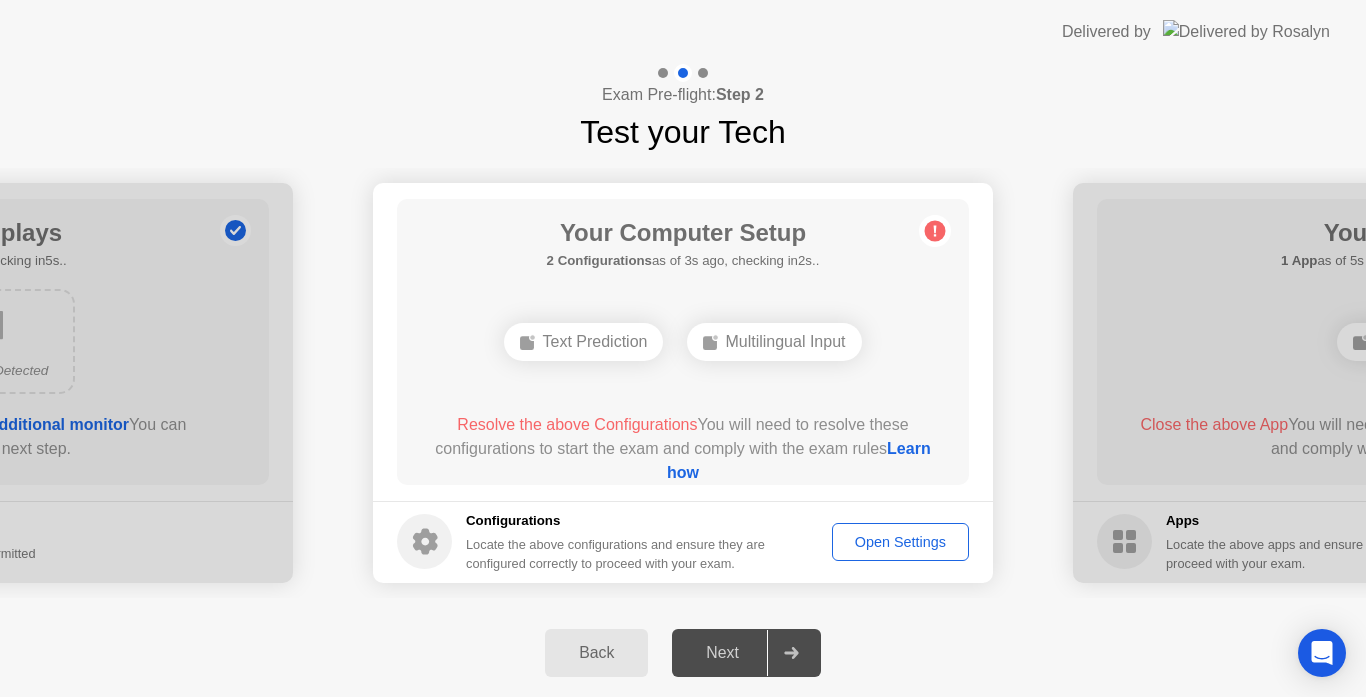 click on "Learn how" 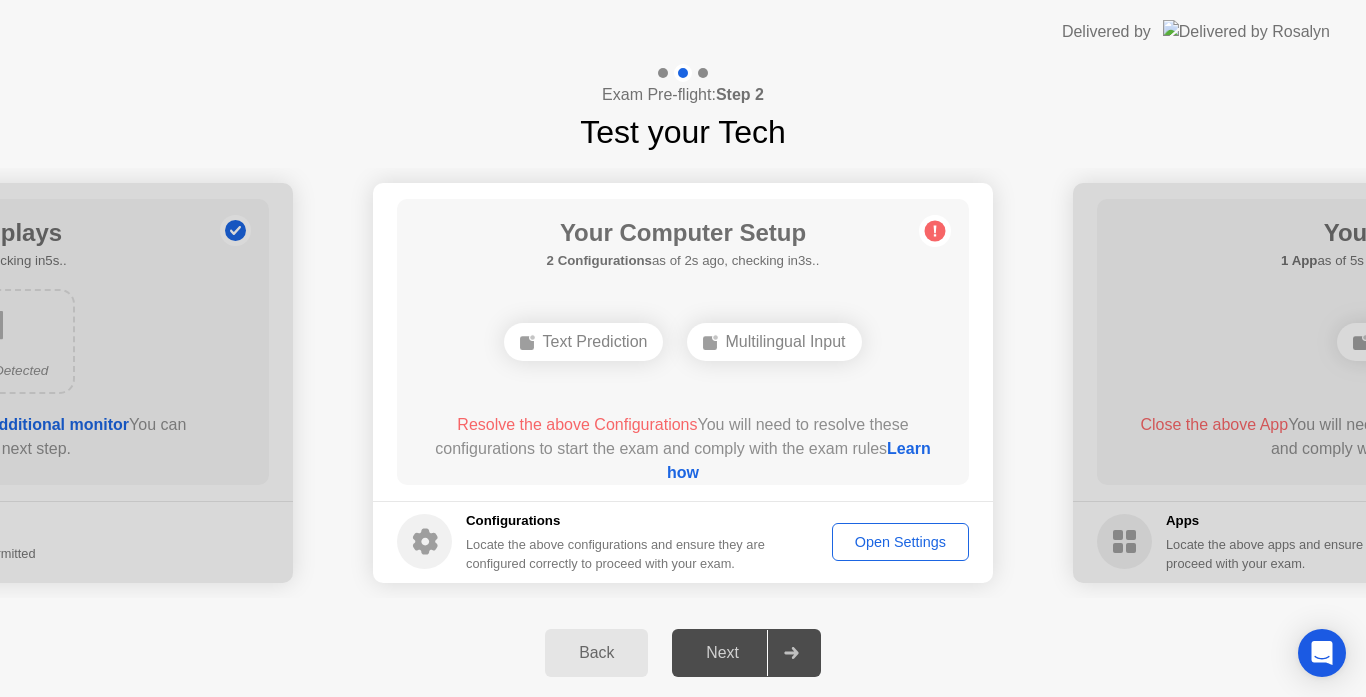 click on "Exam Pre-flight:  Step 2 Test your Tech" 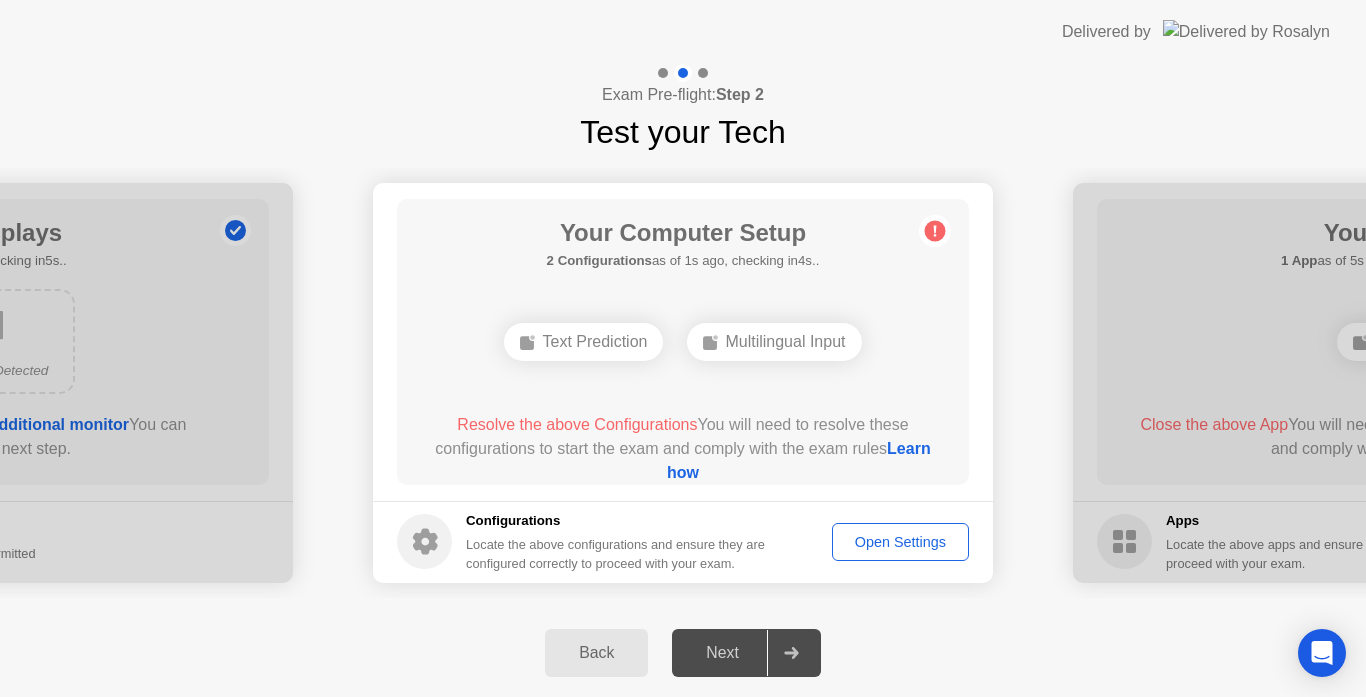 click on "Open Settings" 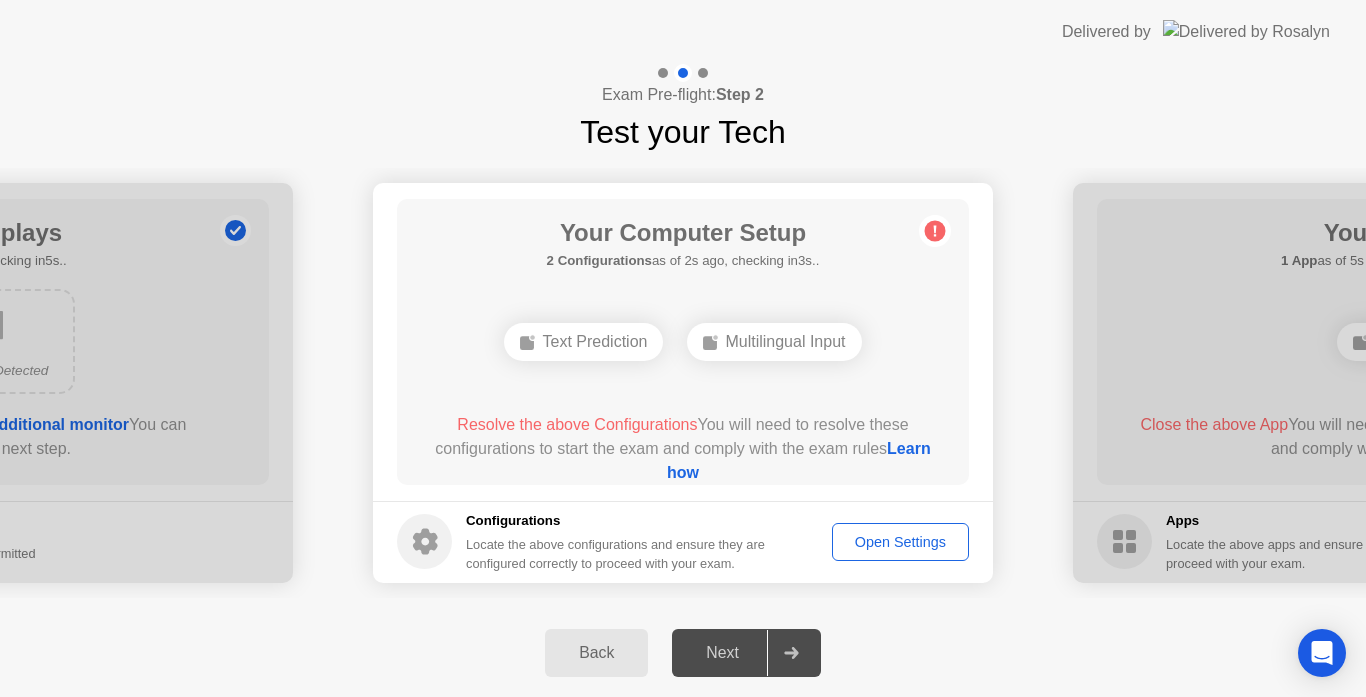 click on "Exam Pre-flight:  Step 2 Test your Tech" 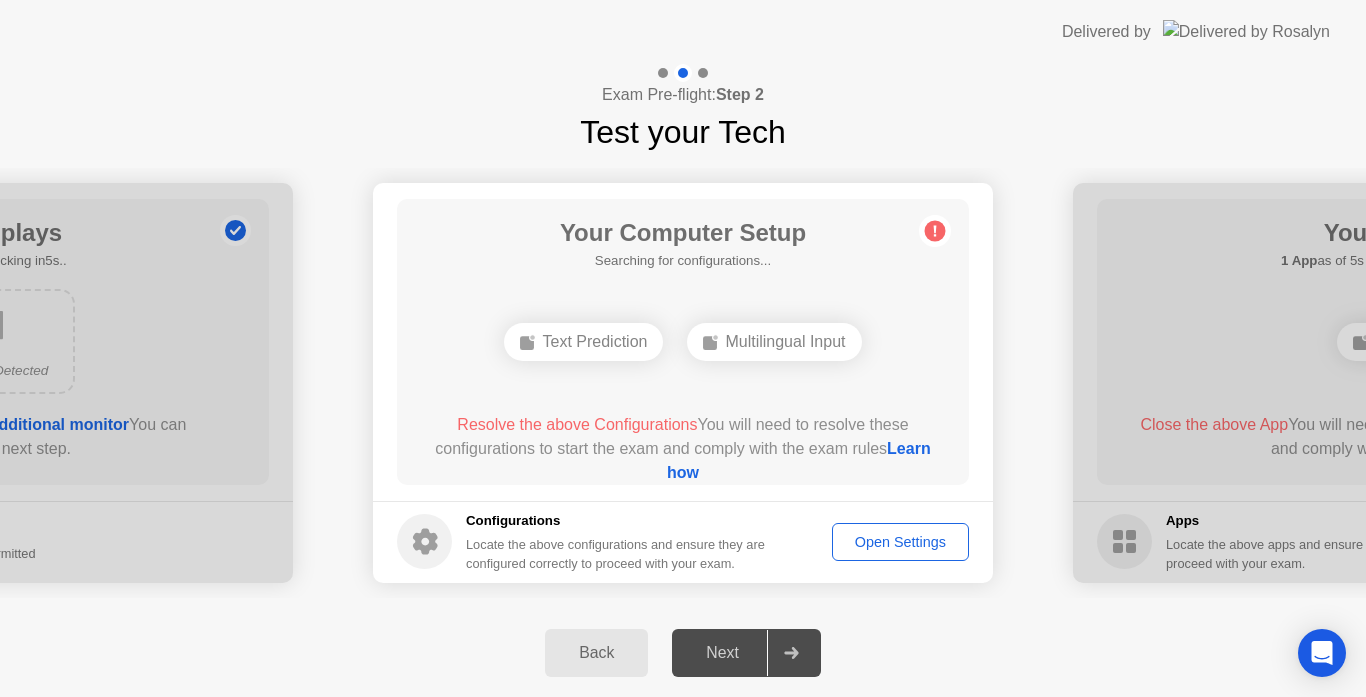 click on "Open Settings" 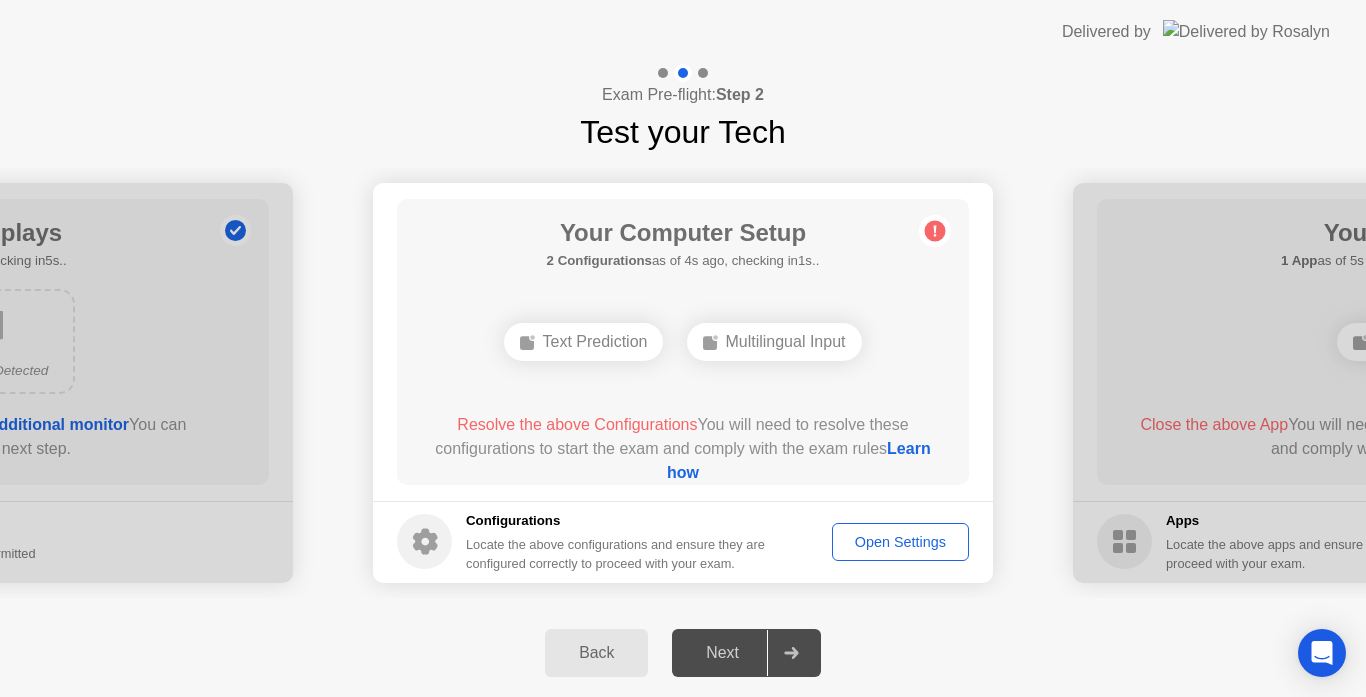 click on "Open Settings" 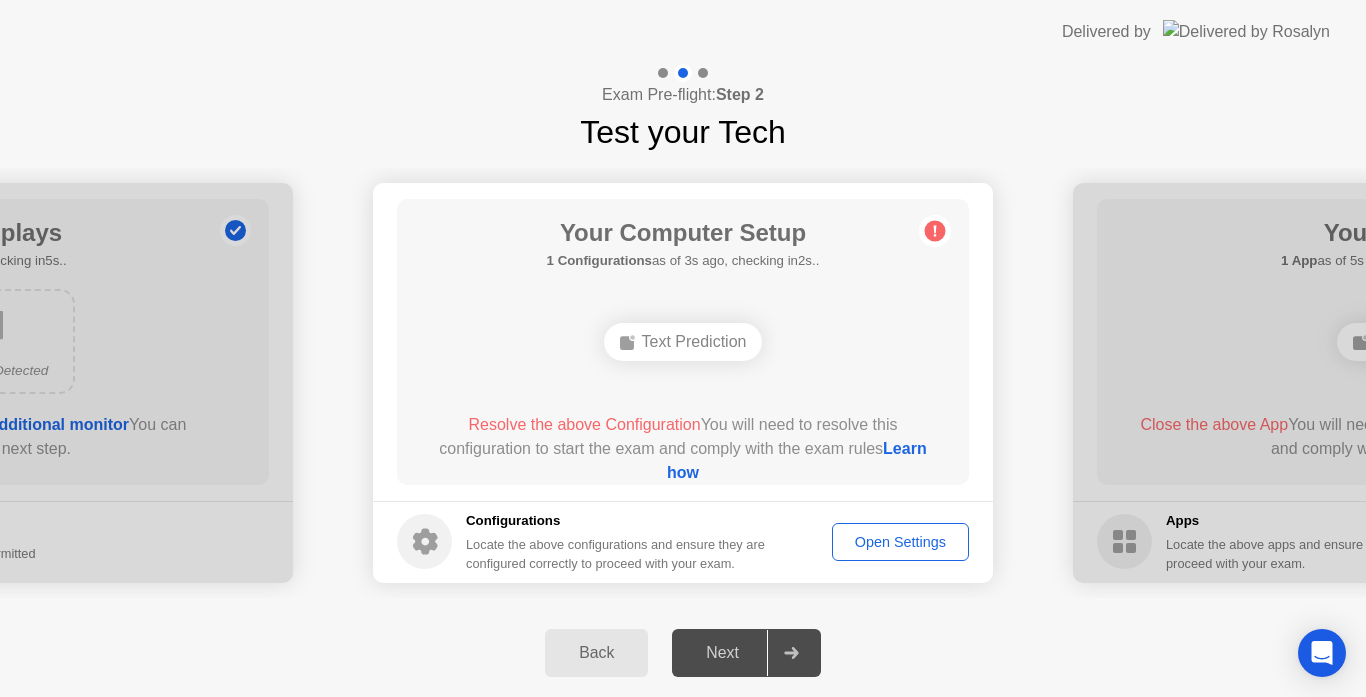 click on "Open Settings" 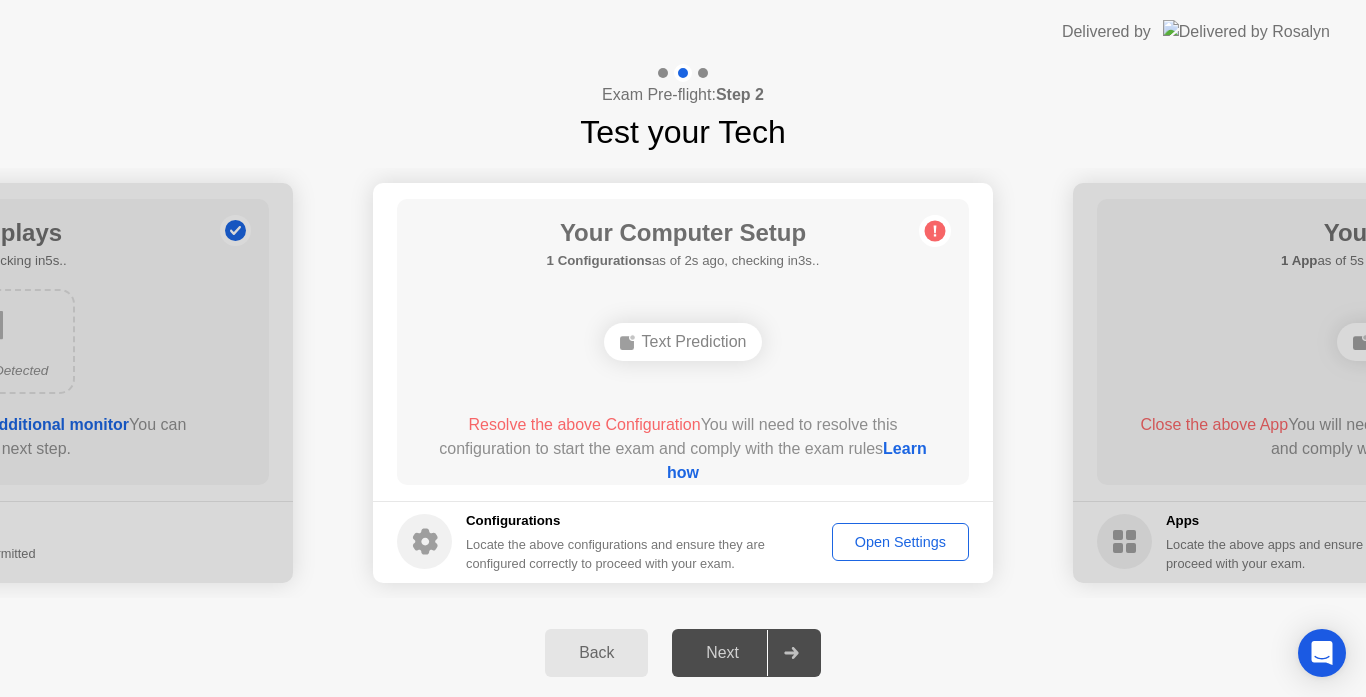 click on "Open Settings" 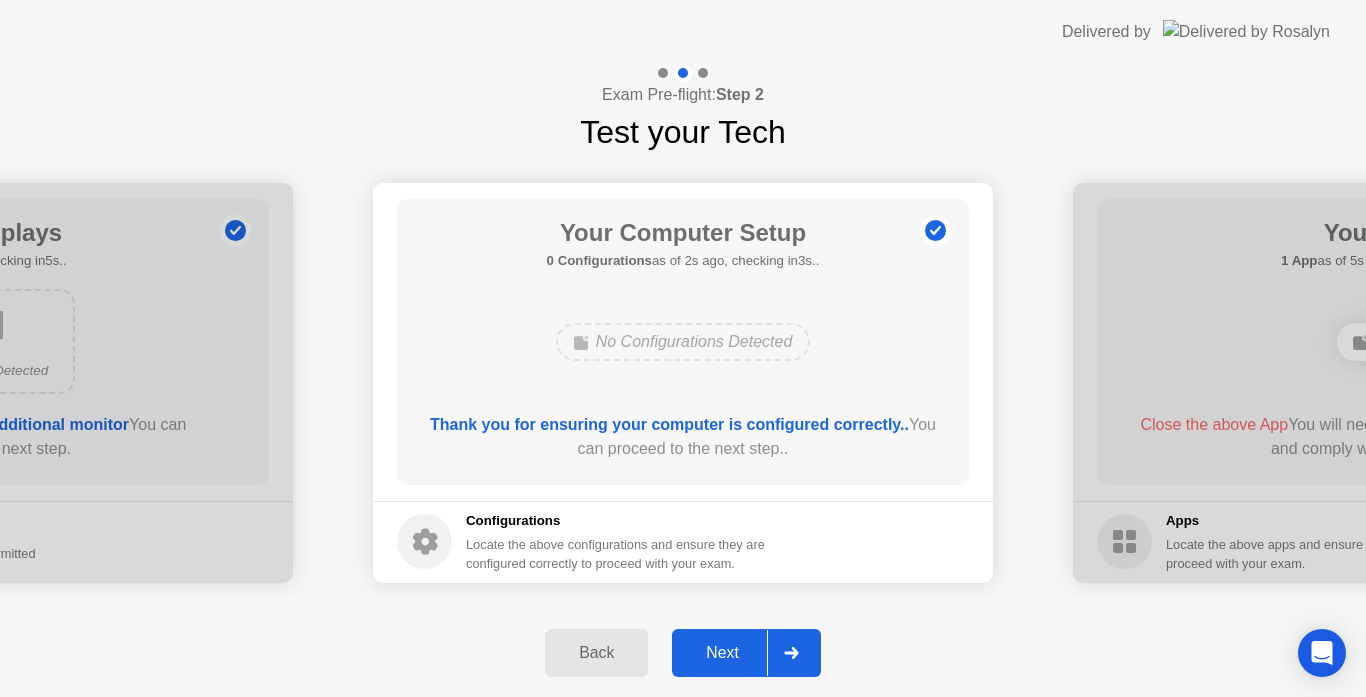 click on "Next" 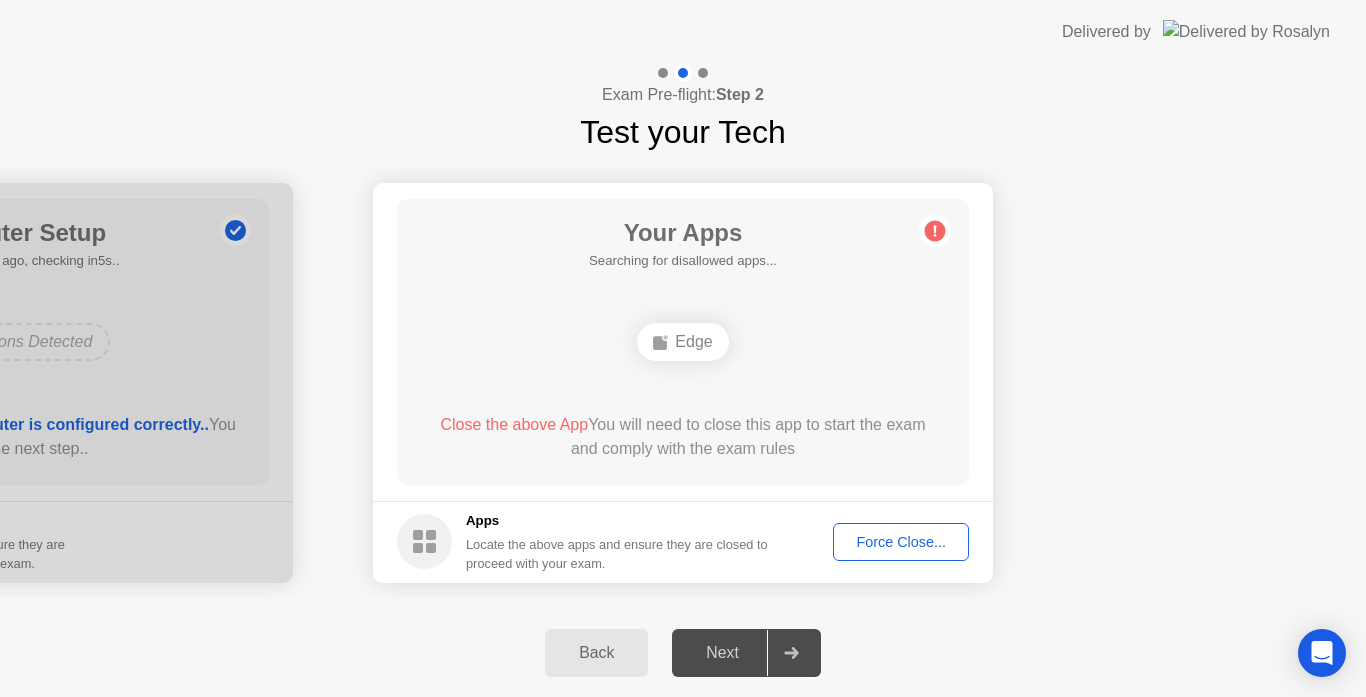 click on "Force Close..." 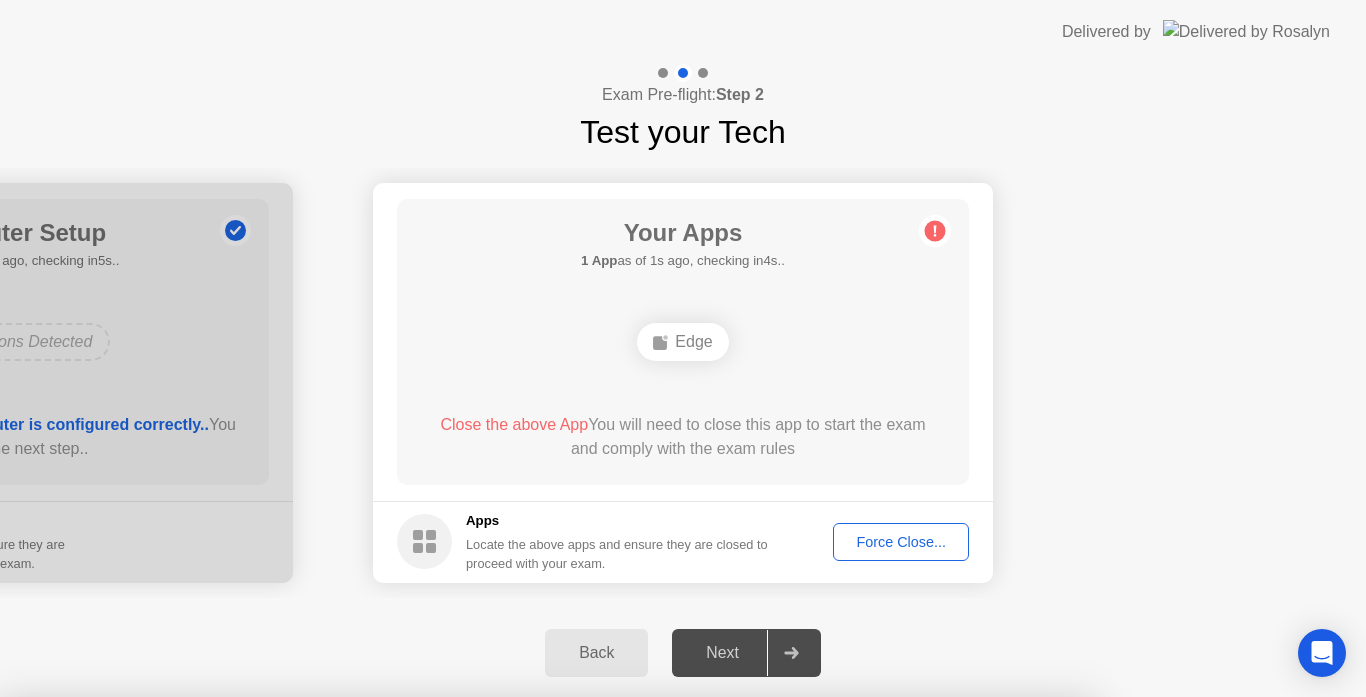 click on "Confirm" at bounding box center (613, 973) 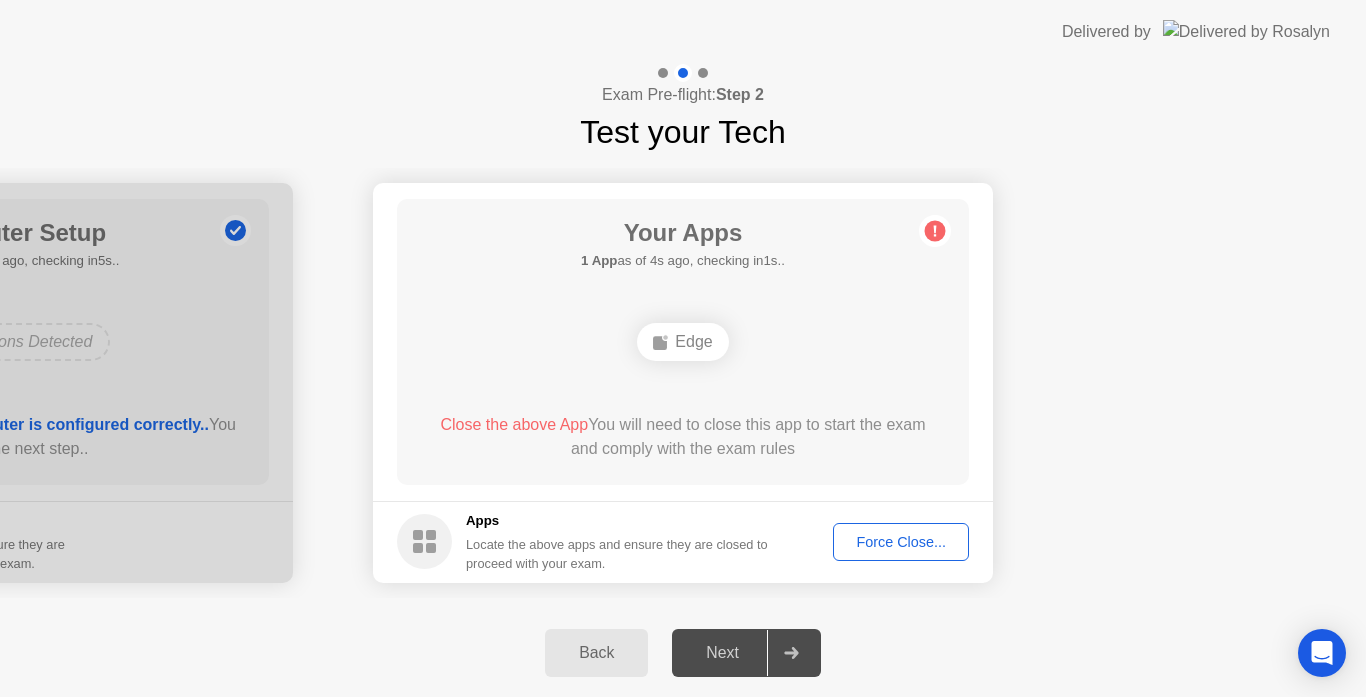 click on "Force Close..." 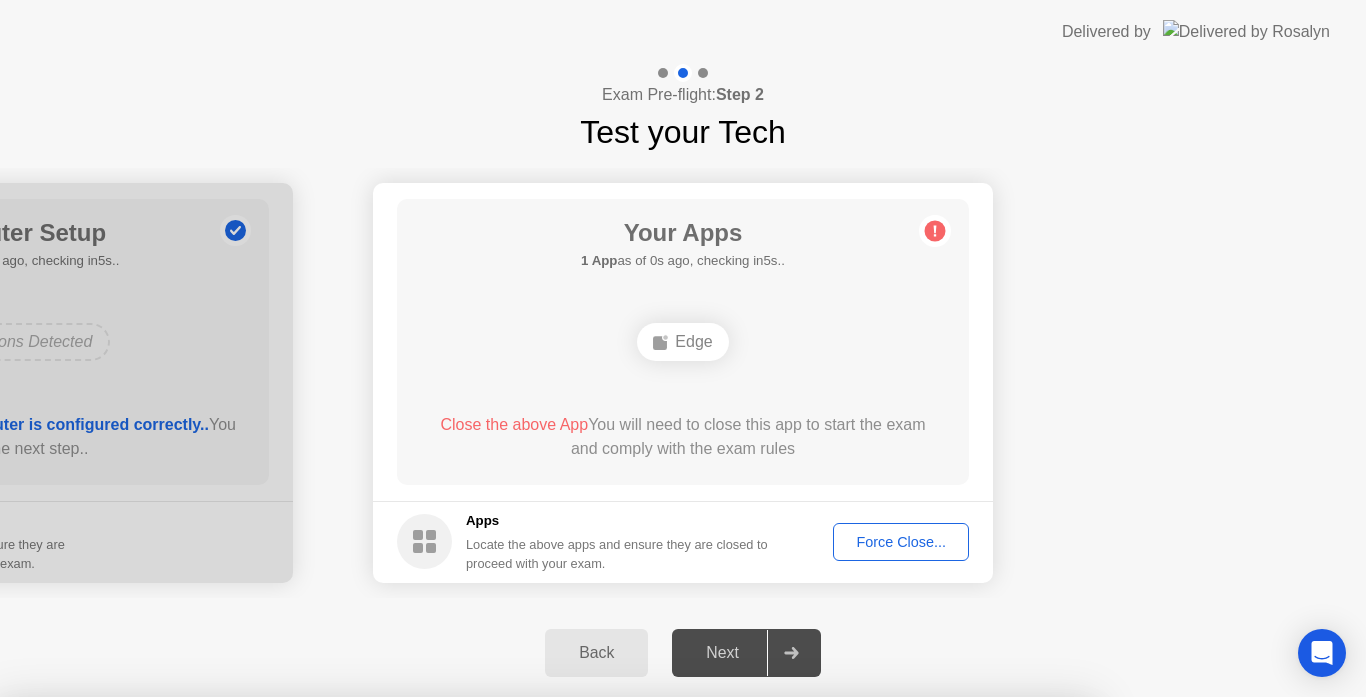 click on "Edge" at bounding box center (546, 906) 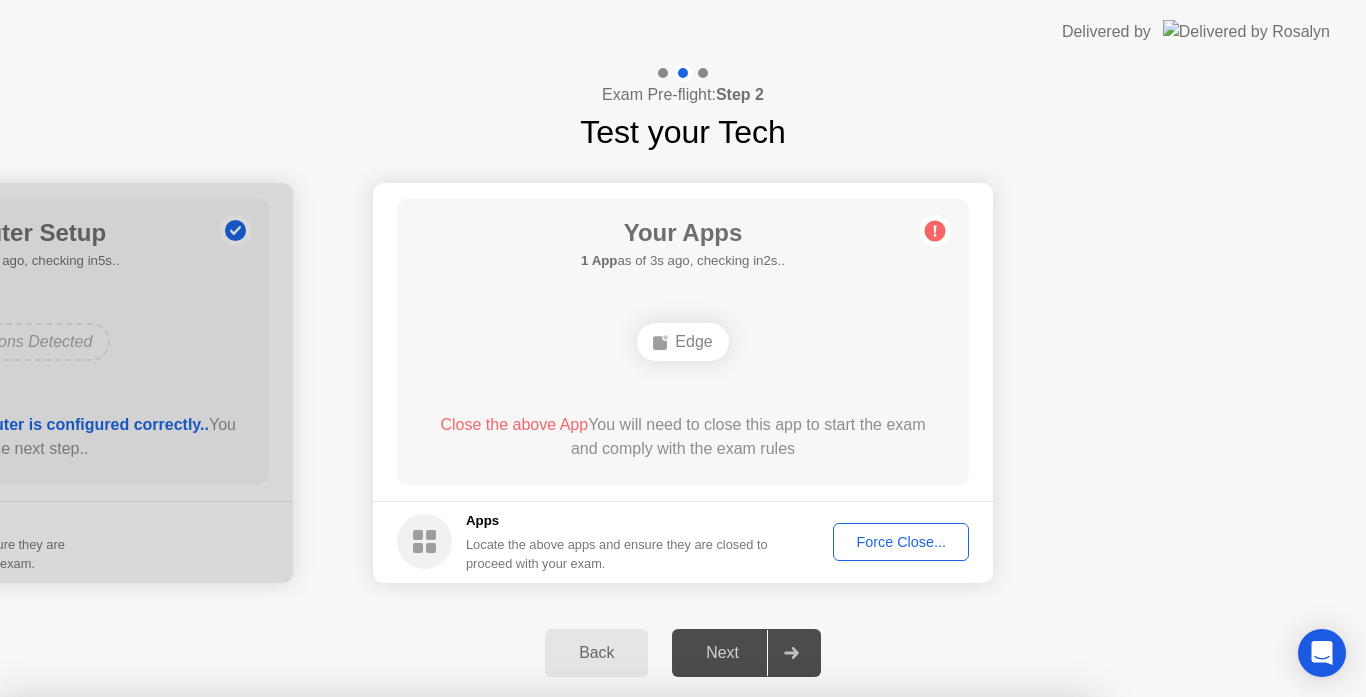 click on "Confirm" at bounding box center (613, 973) 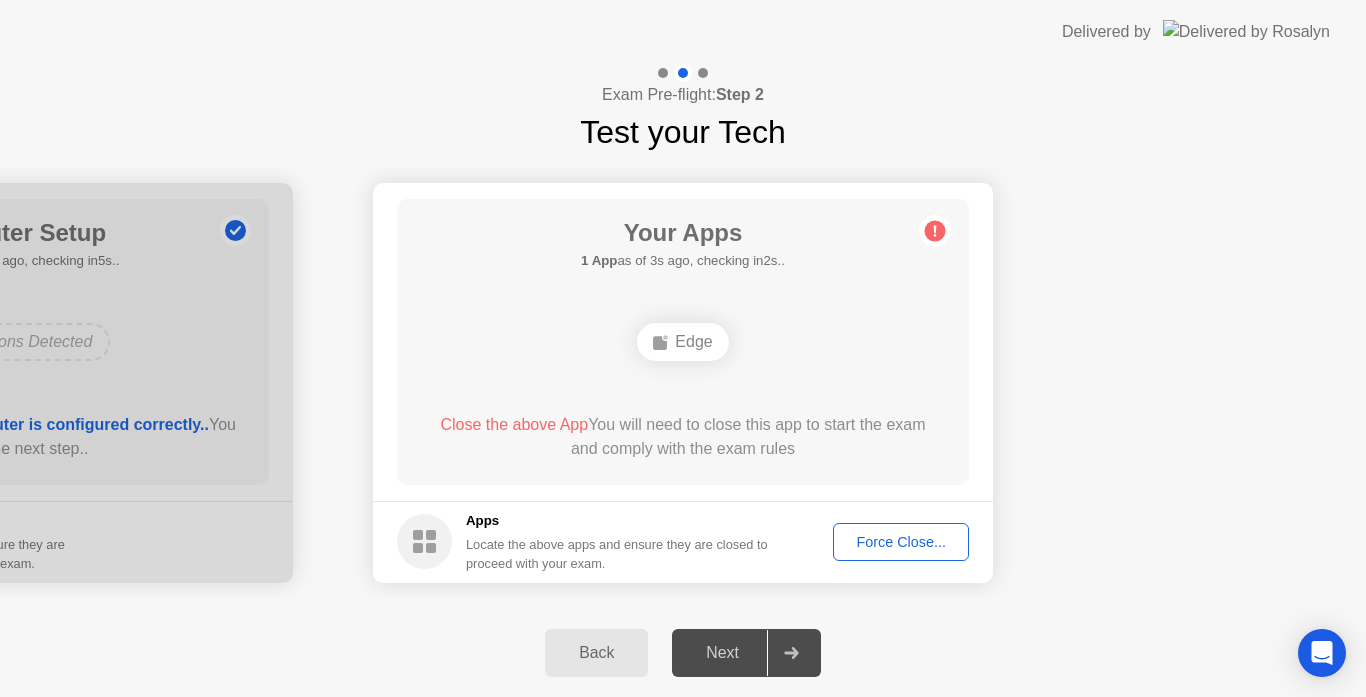 click on "Force Close..." 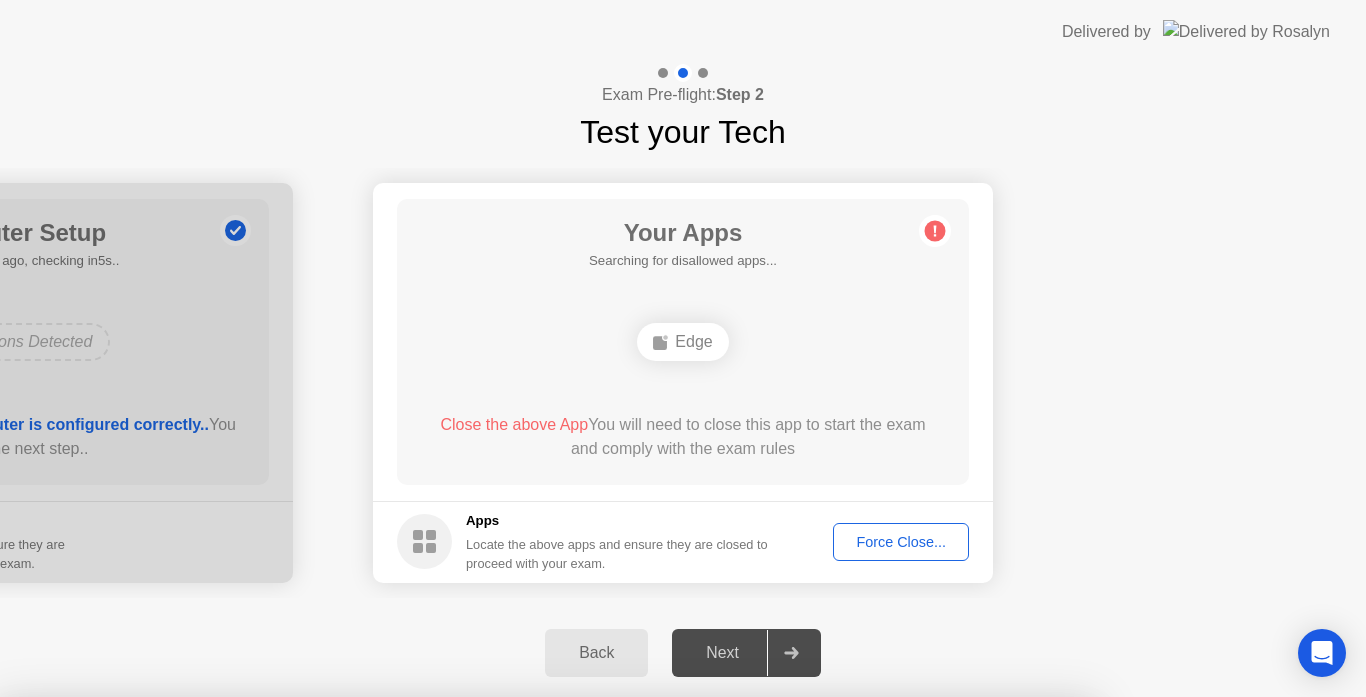 click on "Confirm" at bounding box center [613, 973] 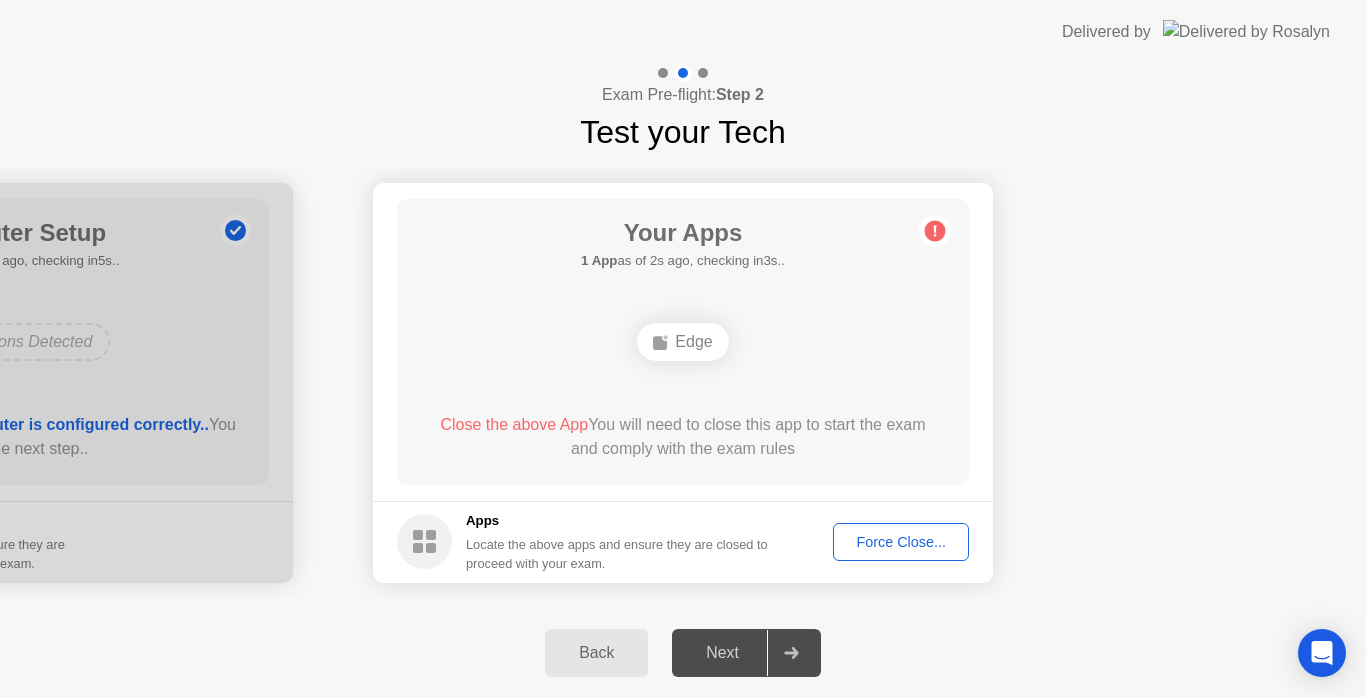 click on "Force Close..." 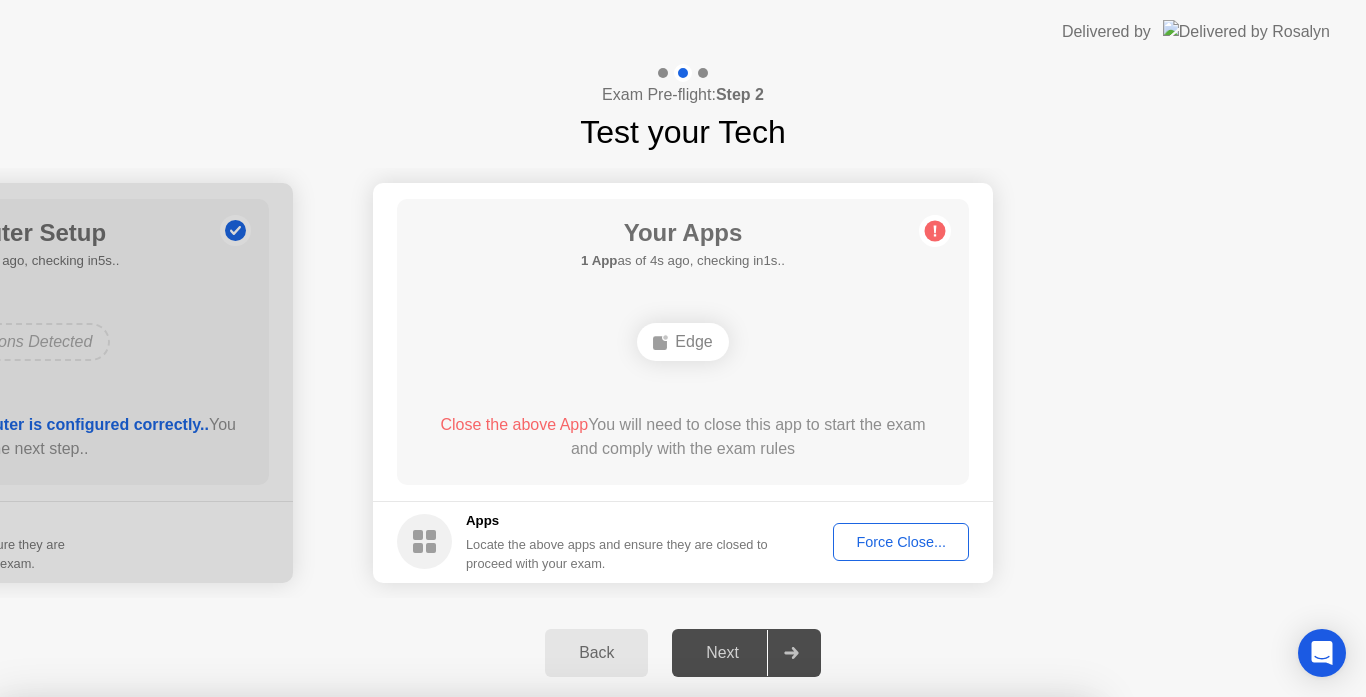 click on "Confirm" at bounding box center [613, 973] 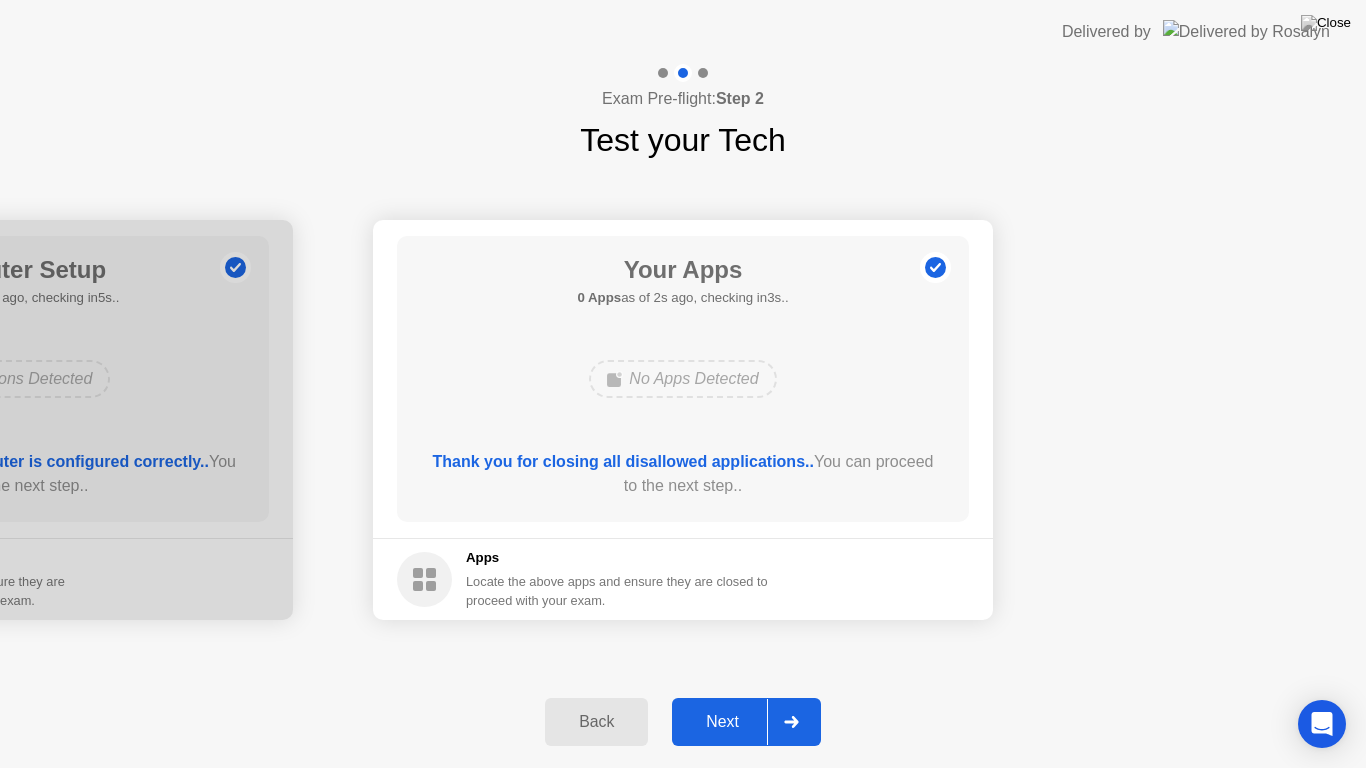 click on "Next" 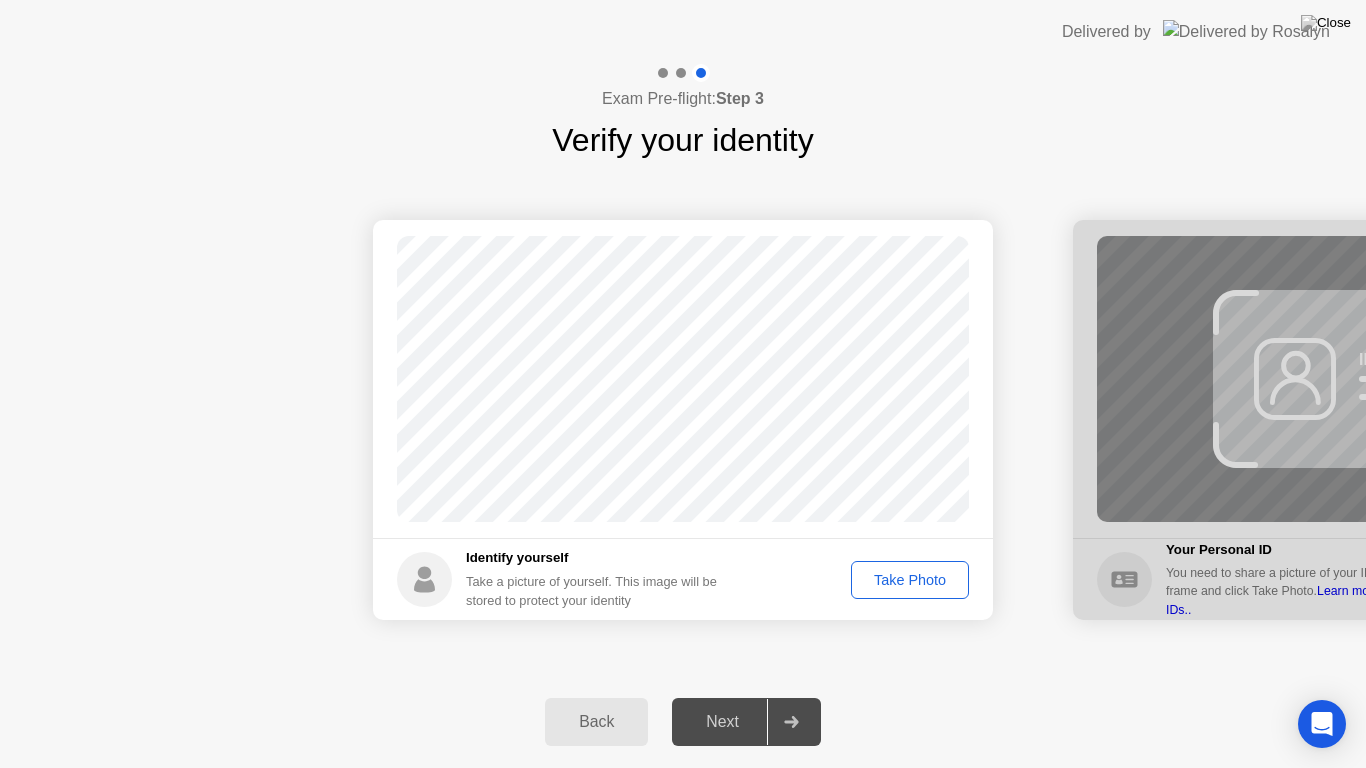click on "Take Photo" 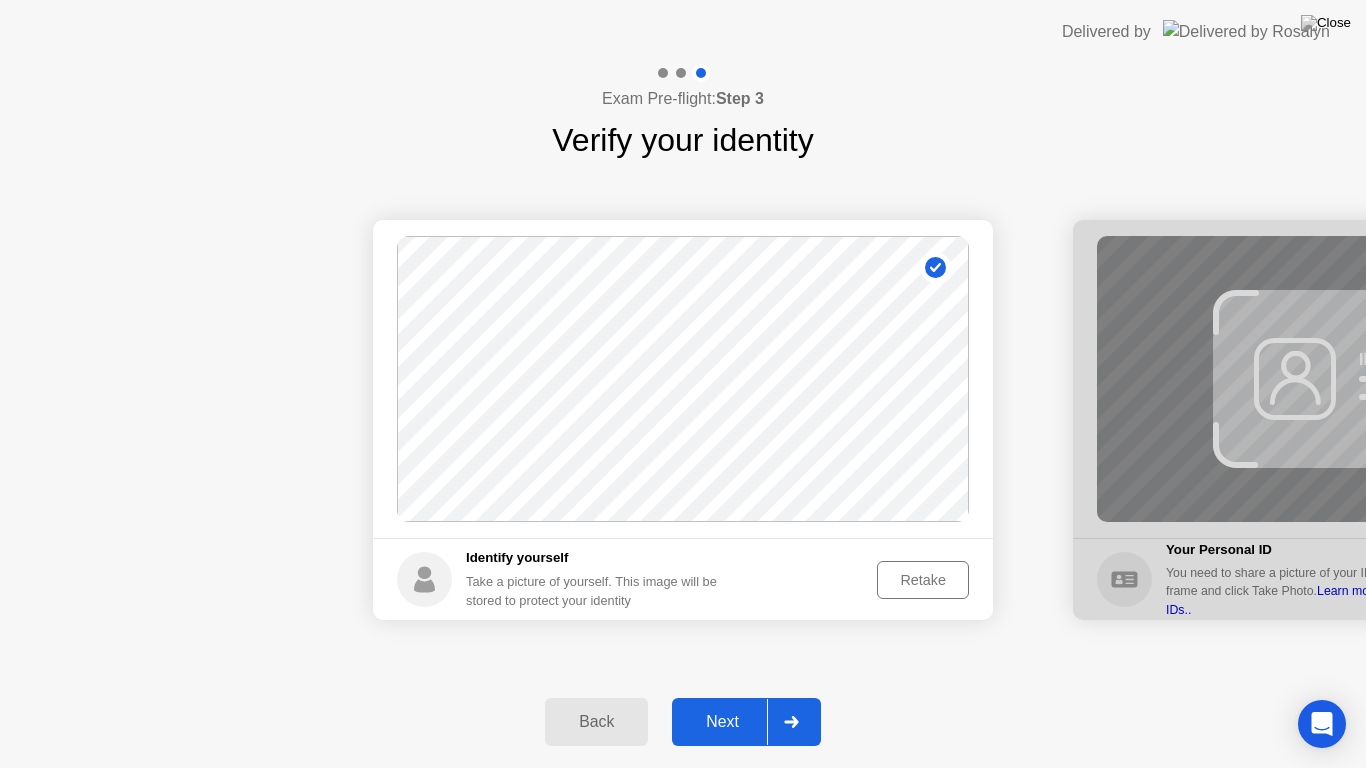 click on "Next" 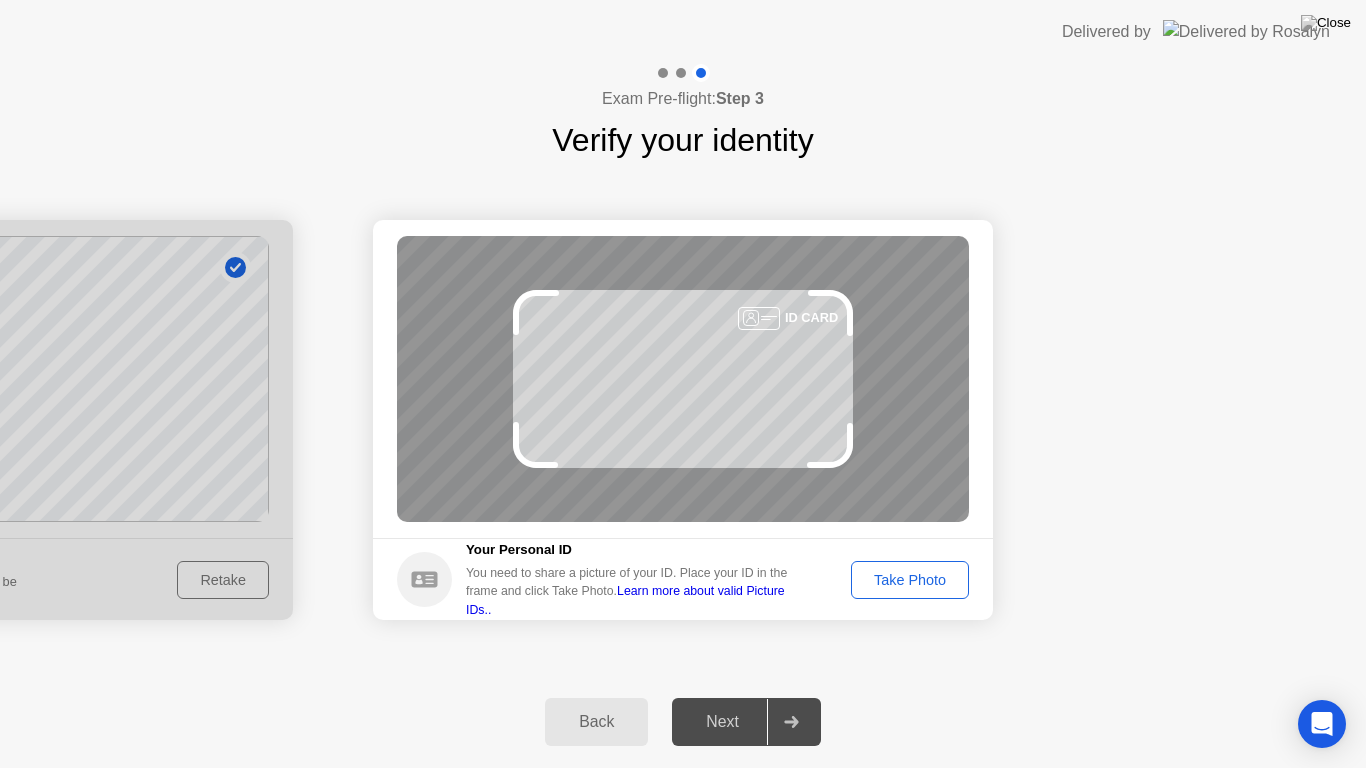 click on "Take Photo" 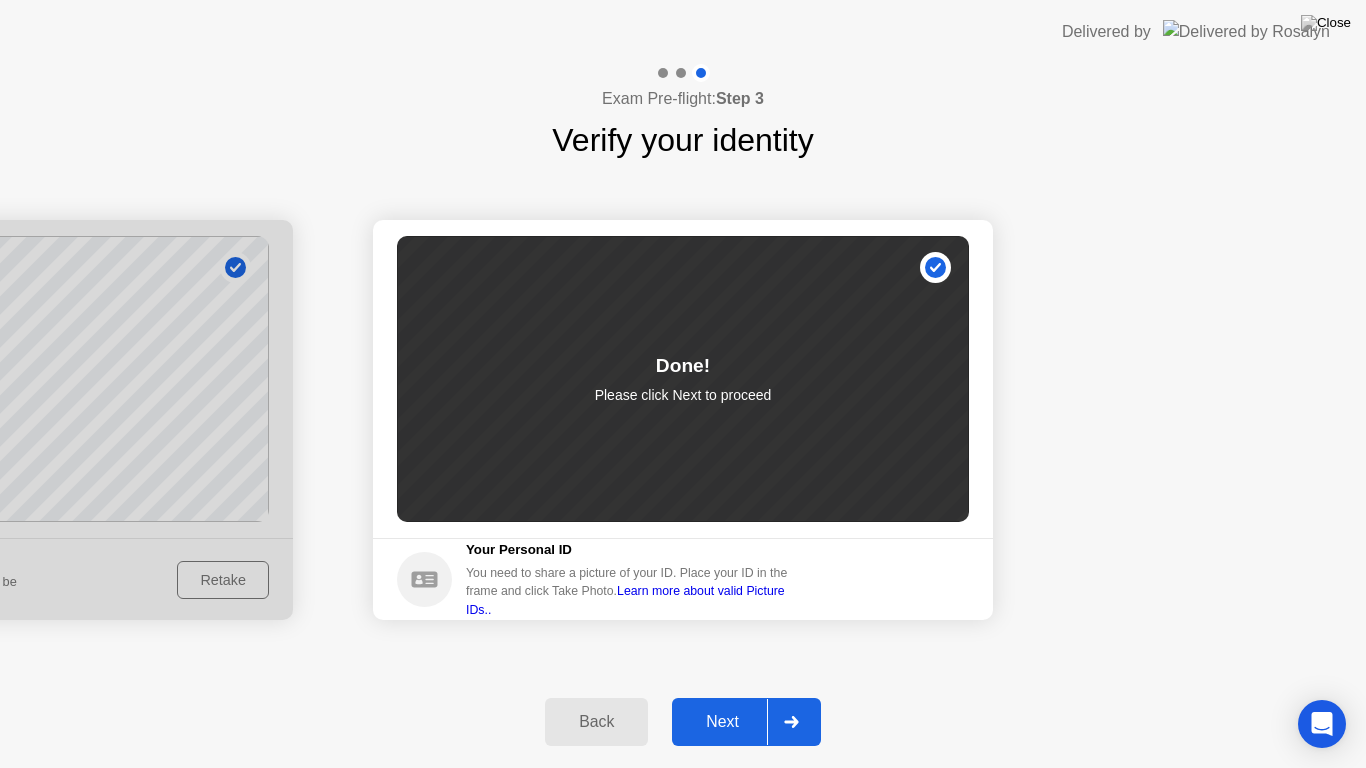 click on "Next" 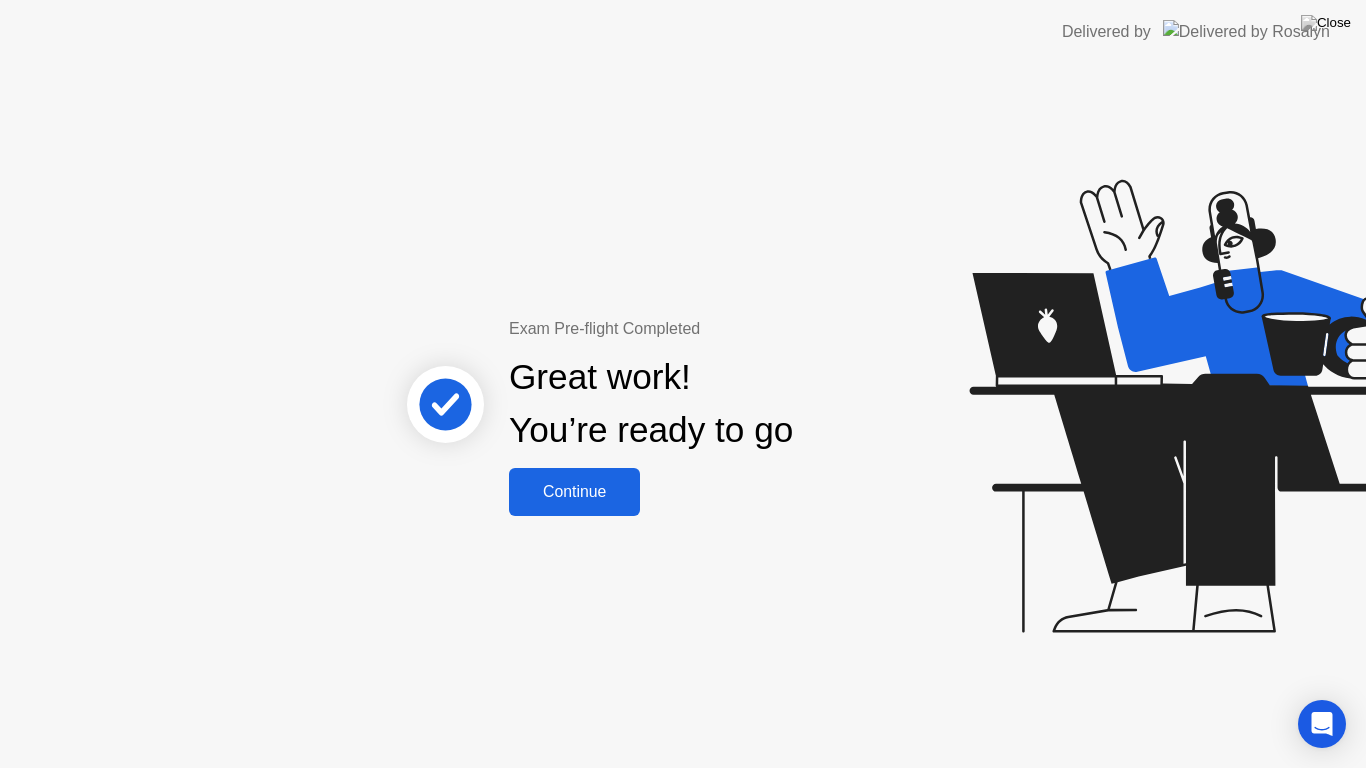 click on "Continue" 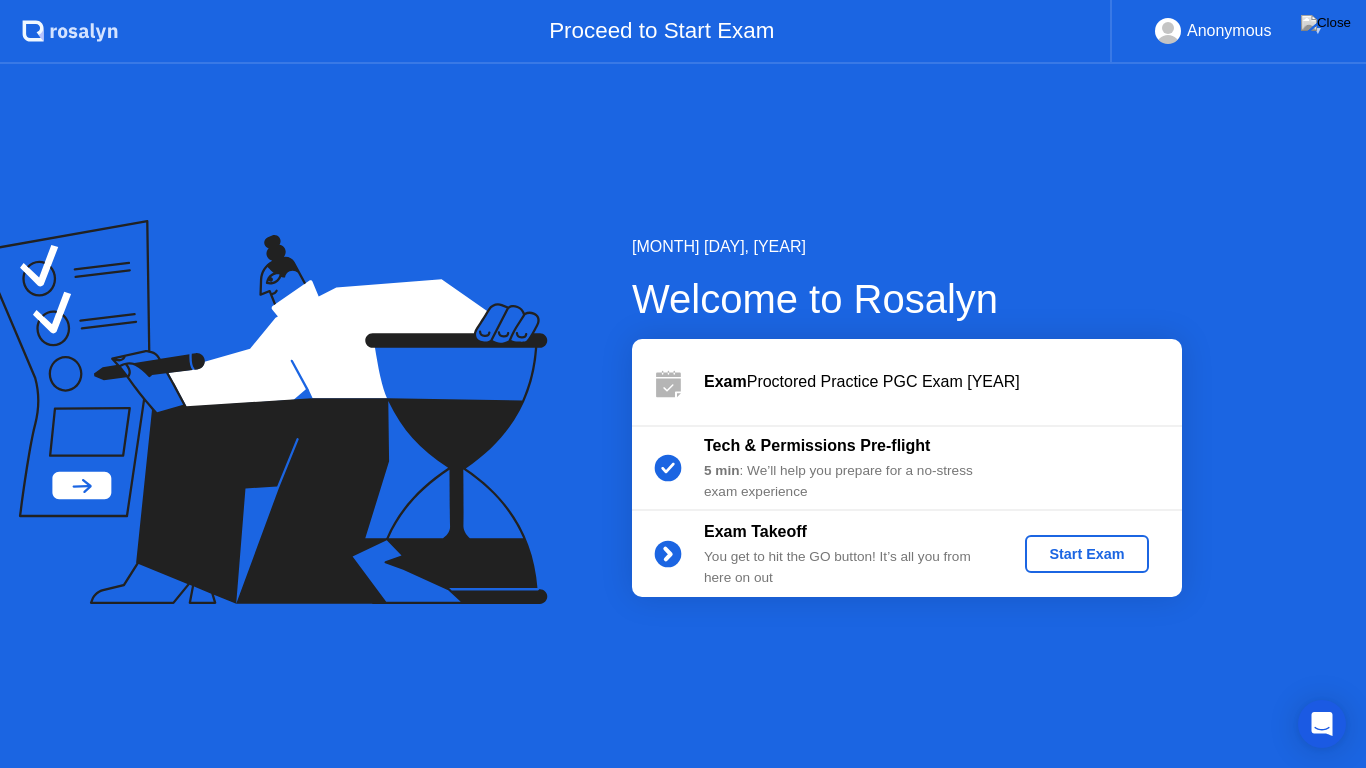 click on "Start Exam" 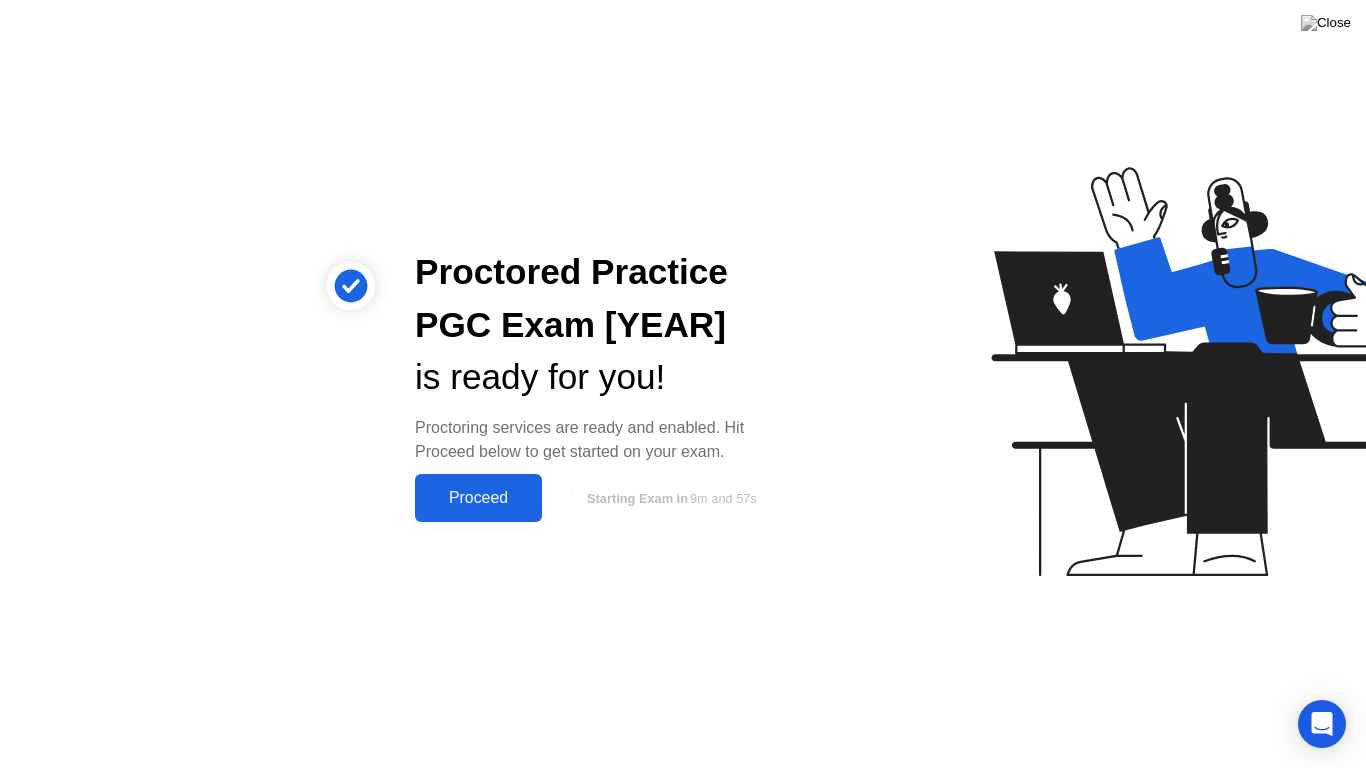 click on "Proceed" 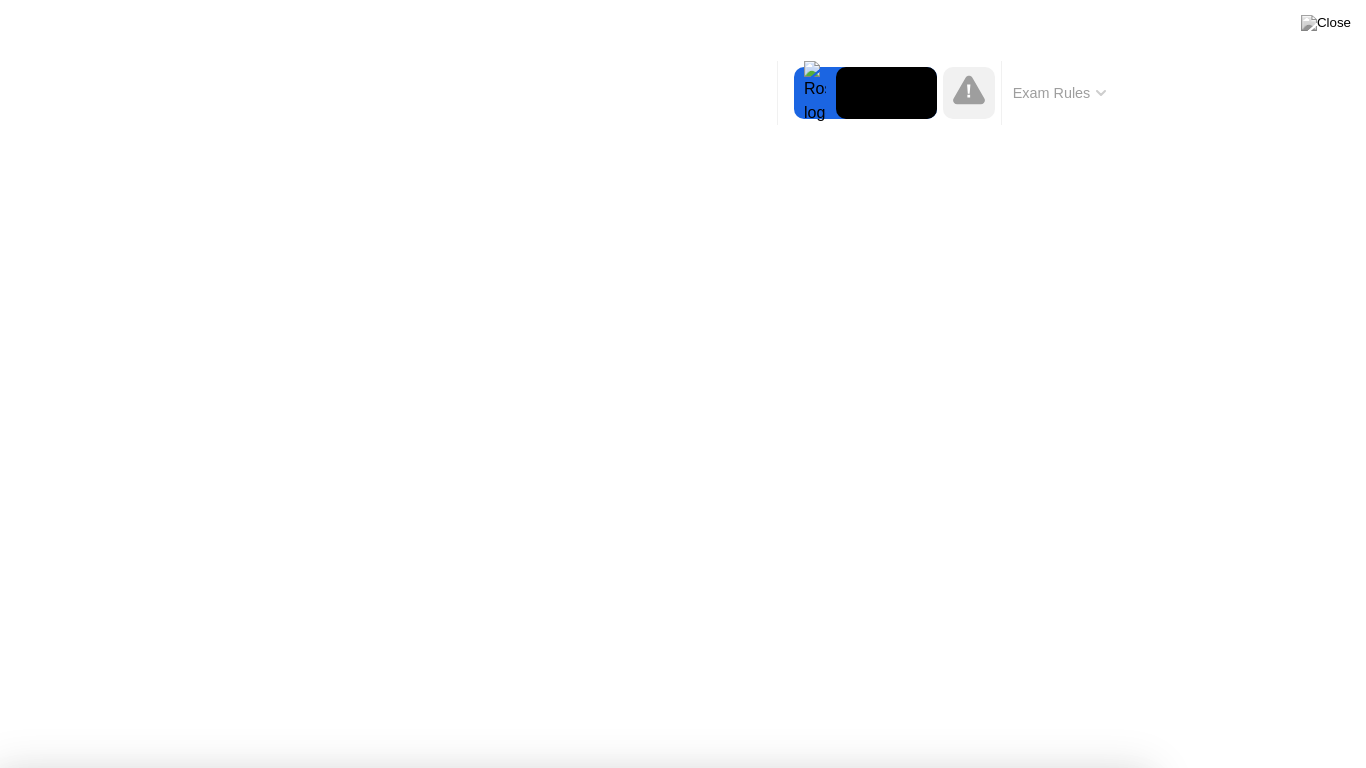 click on "Got it!" at bounding box center (672, 1291) 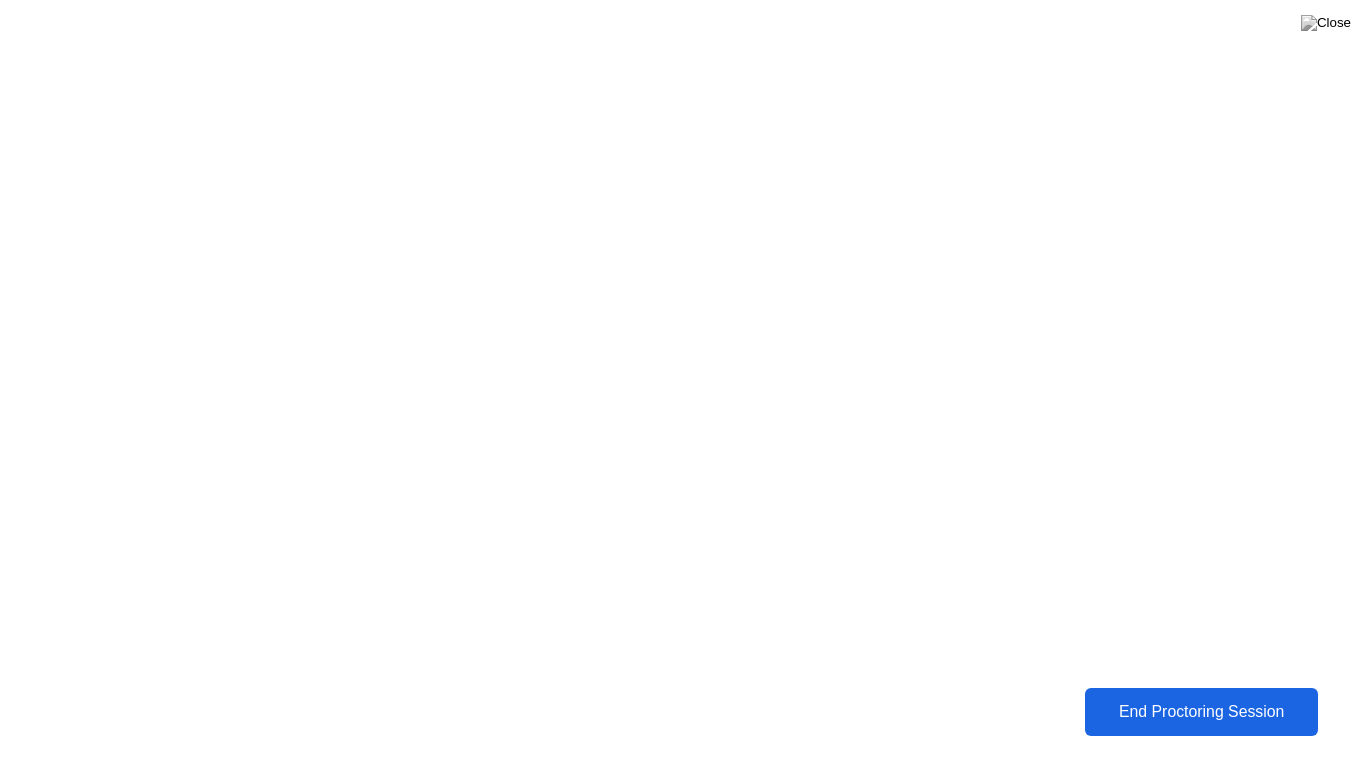 click on "End Proctoring Session" 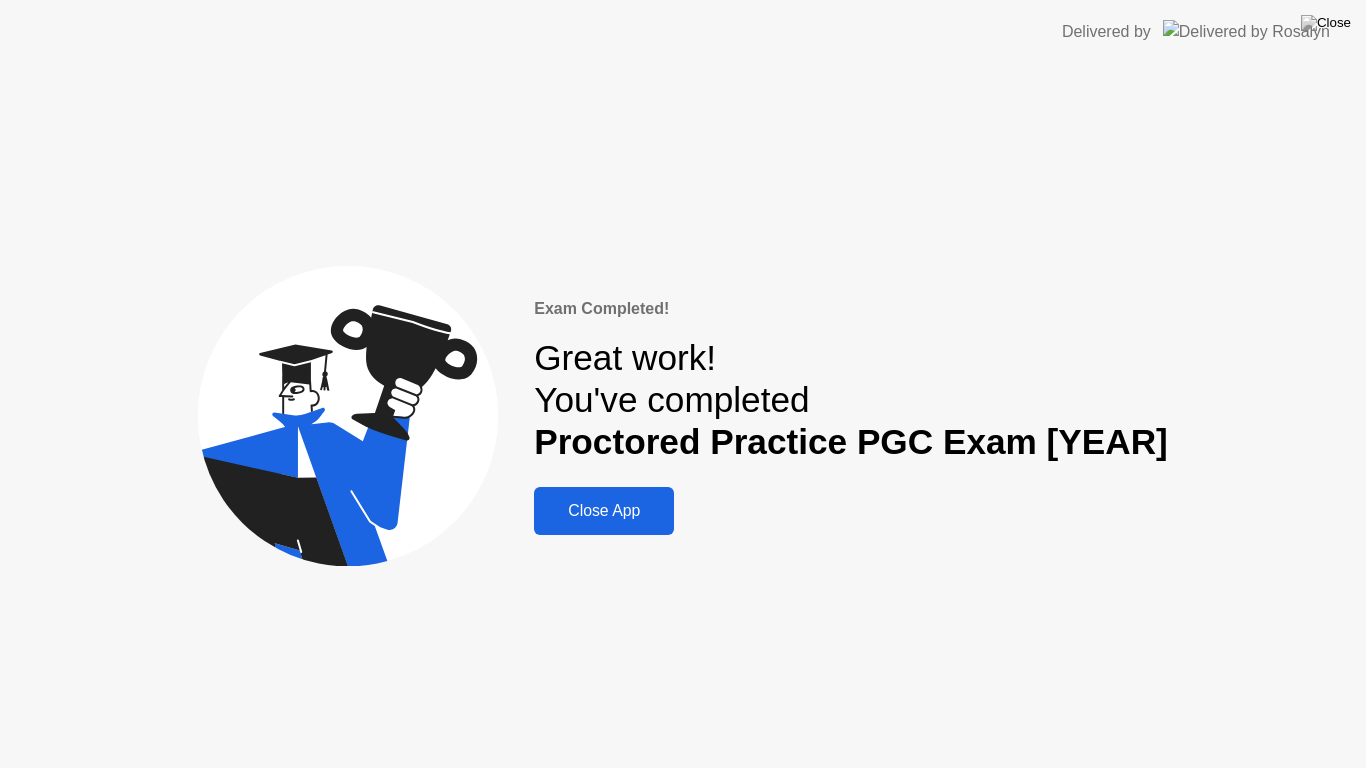 click on "Close App" 